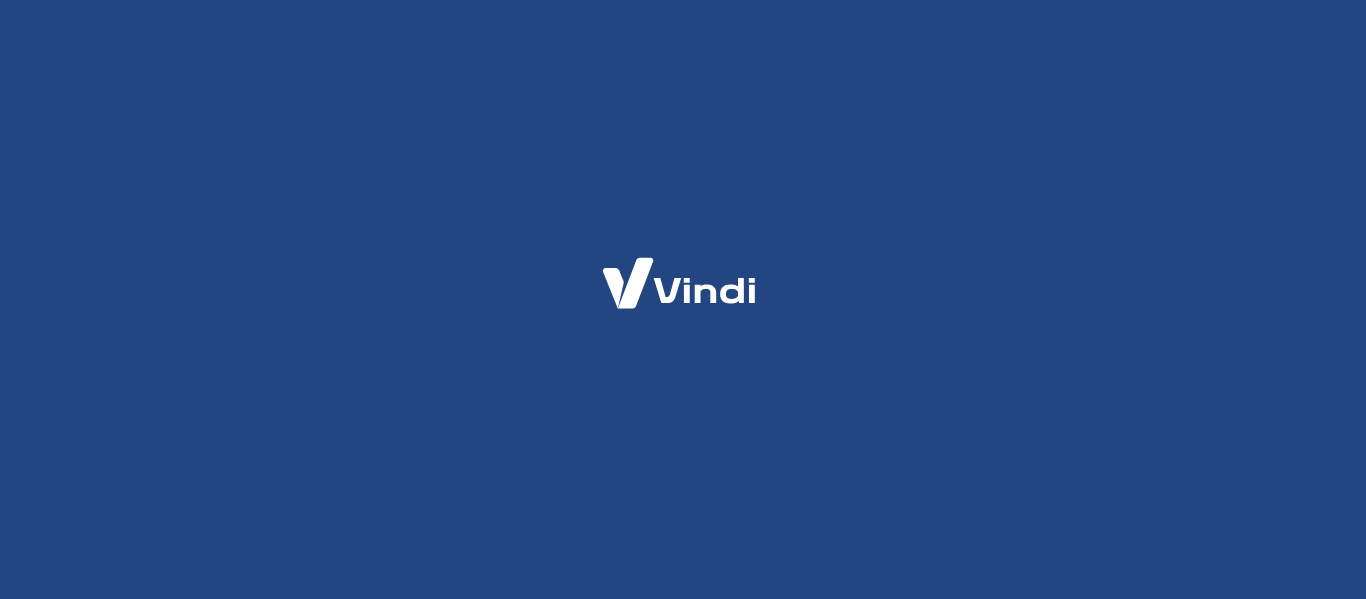 scroll, scrollTop: 0, scrollLeft: 0, axis: both 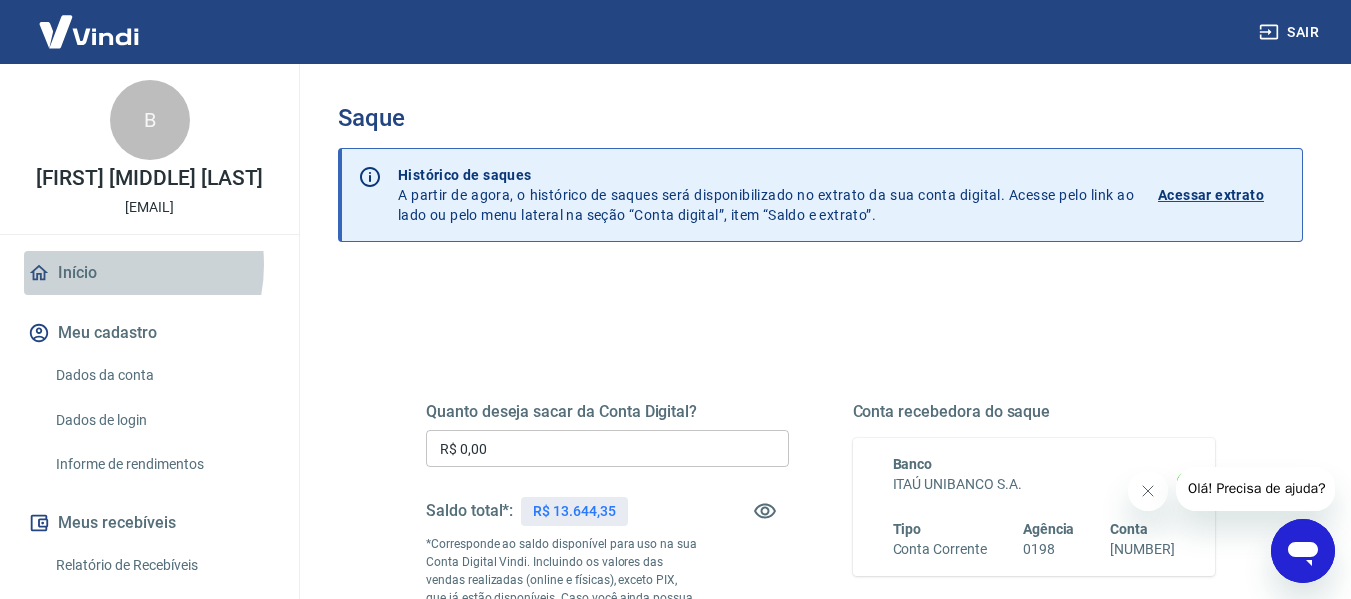 click on "Início" at bounding box center (149, 273) 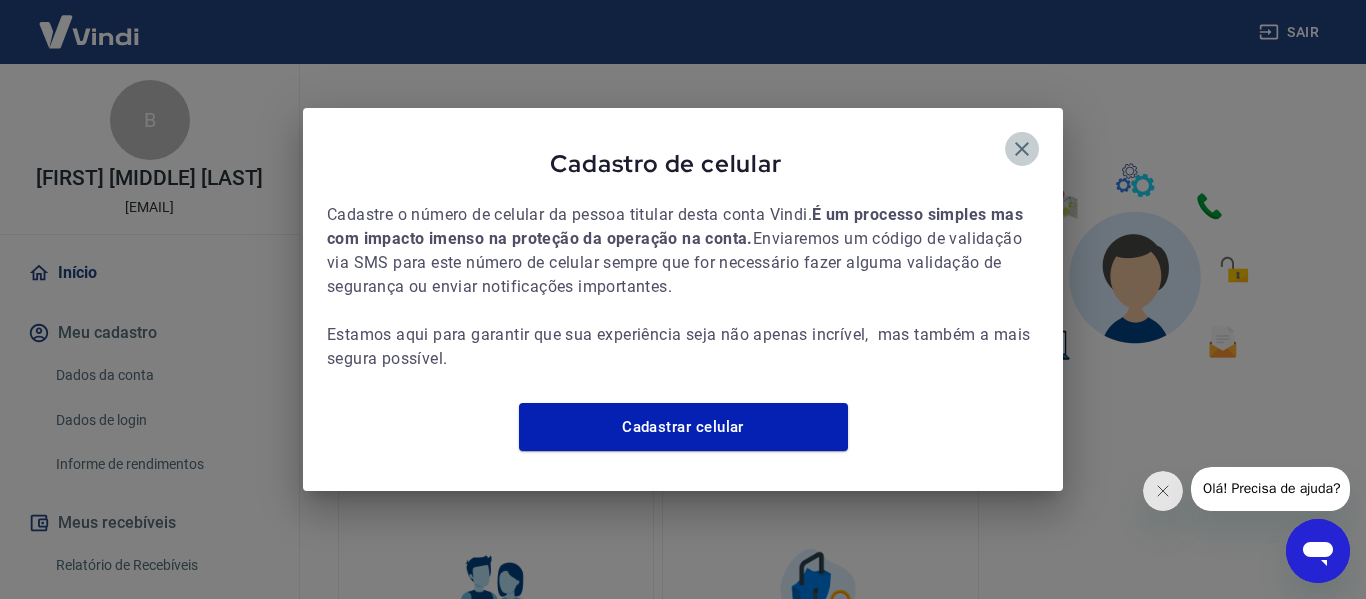 click 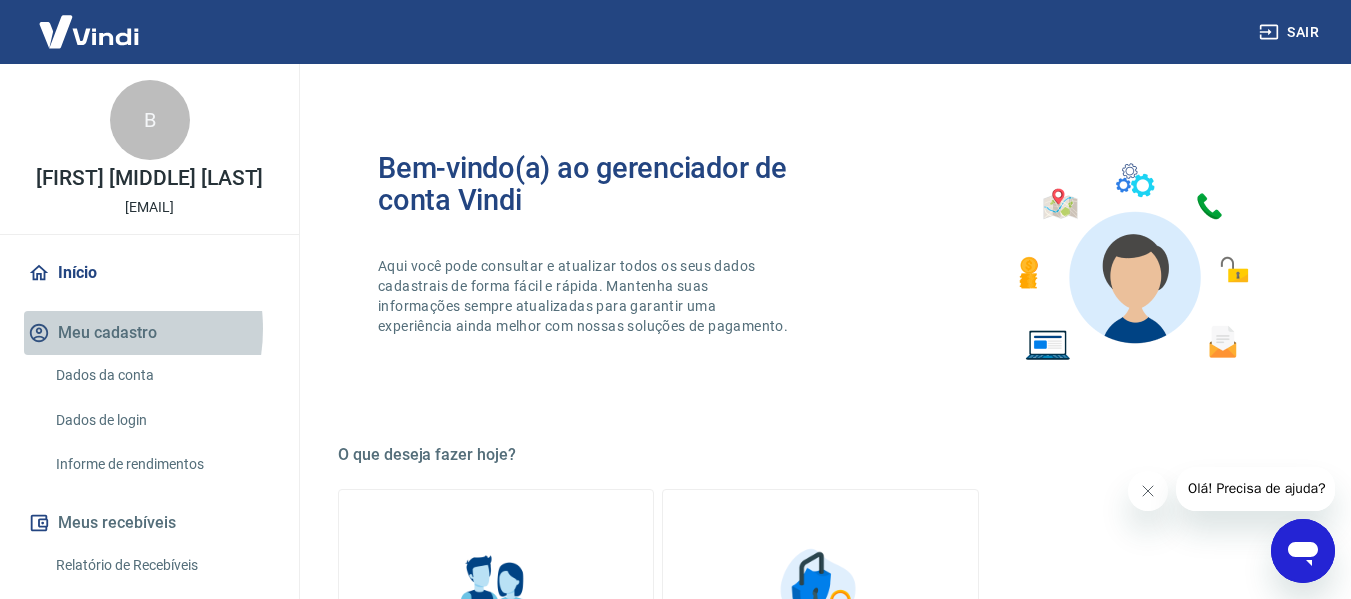 click on "Meu cadastro" at bounding box center [149, 333] 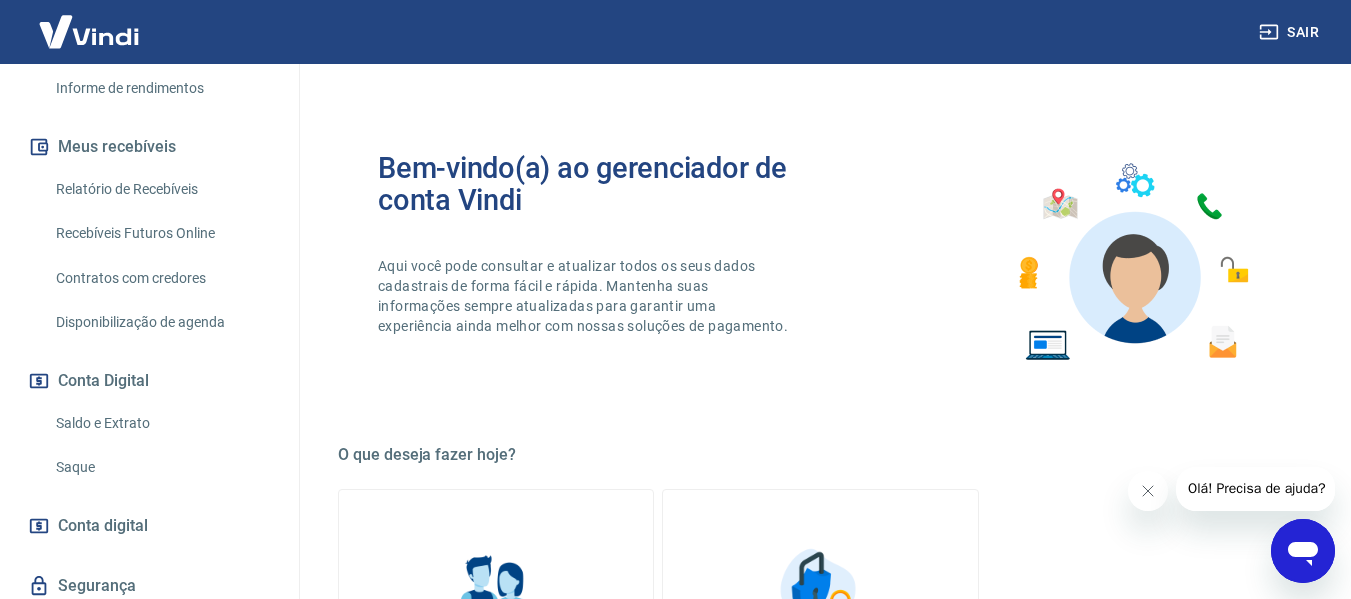 scroll, scrollTop: 466, scrollLeft: 0, axis: vertical 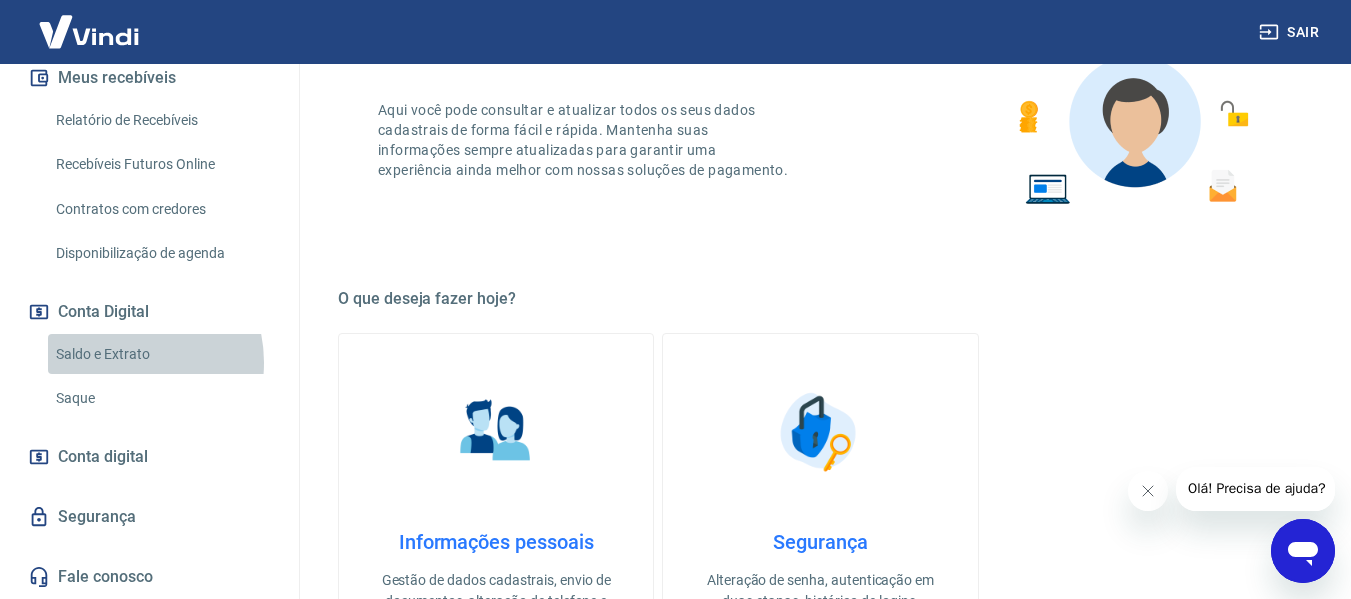 click on "Saldo e Extrato" at bounding box center [161, 354] 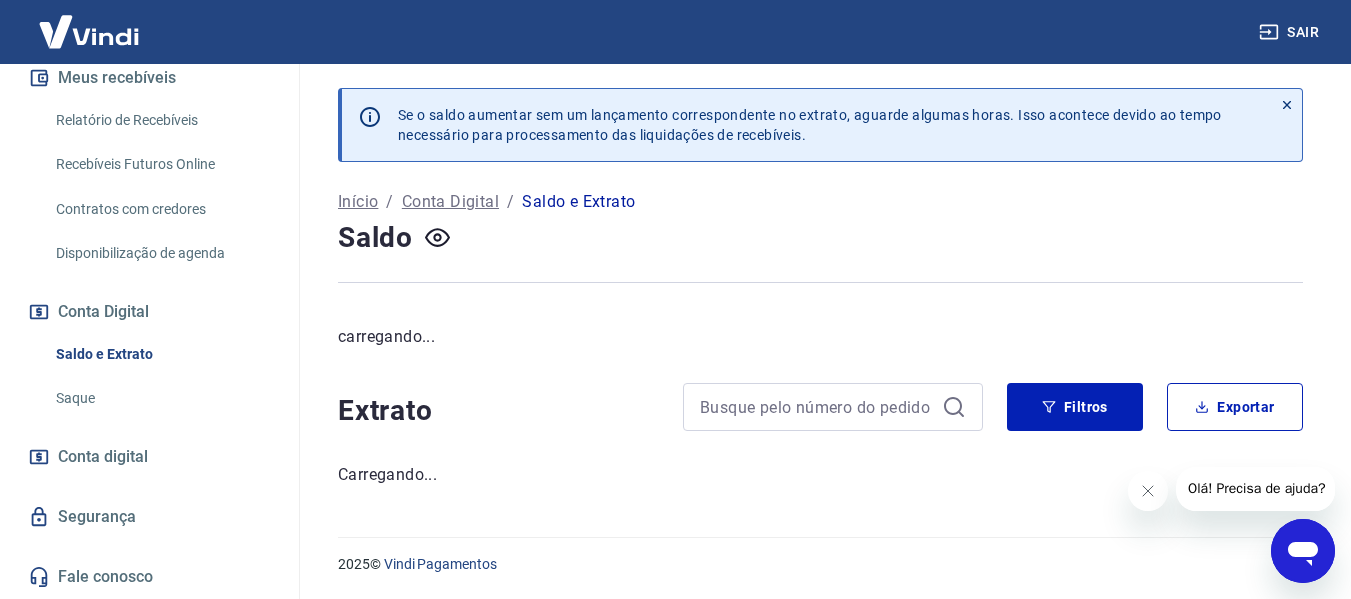 scroll, scrollTop: 0, scrollLeft: 0, axis: both 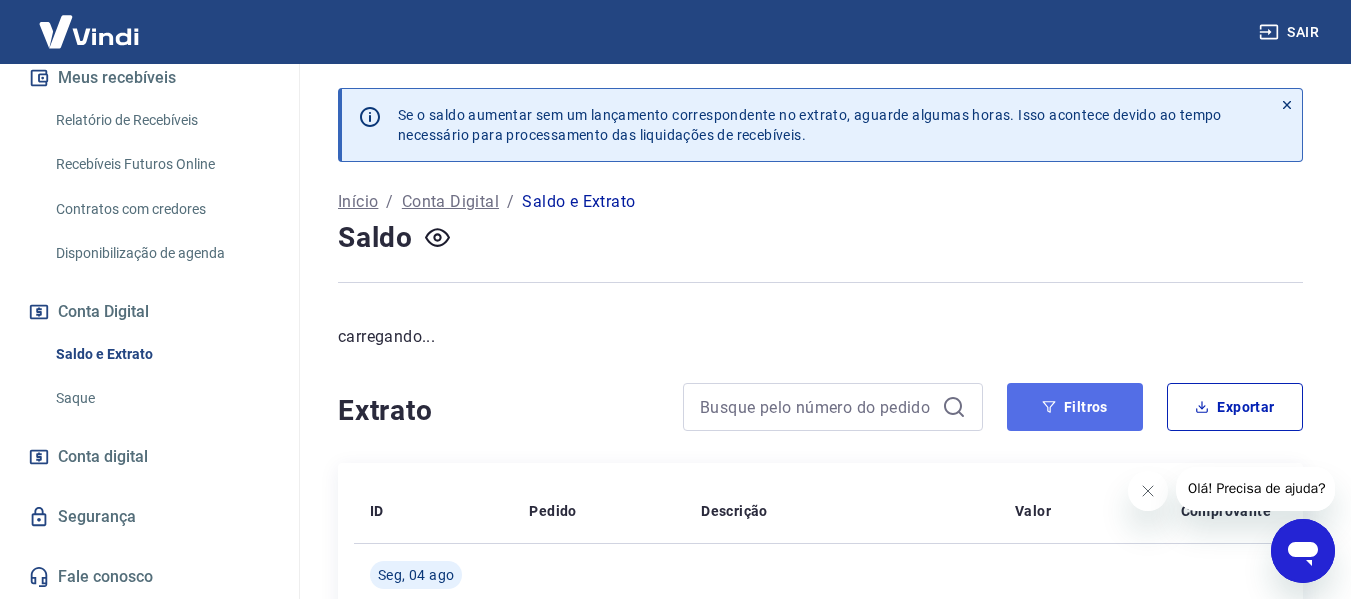 click on "Filtros" at bounding box center (1075, 407) 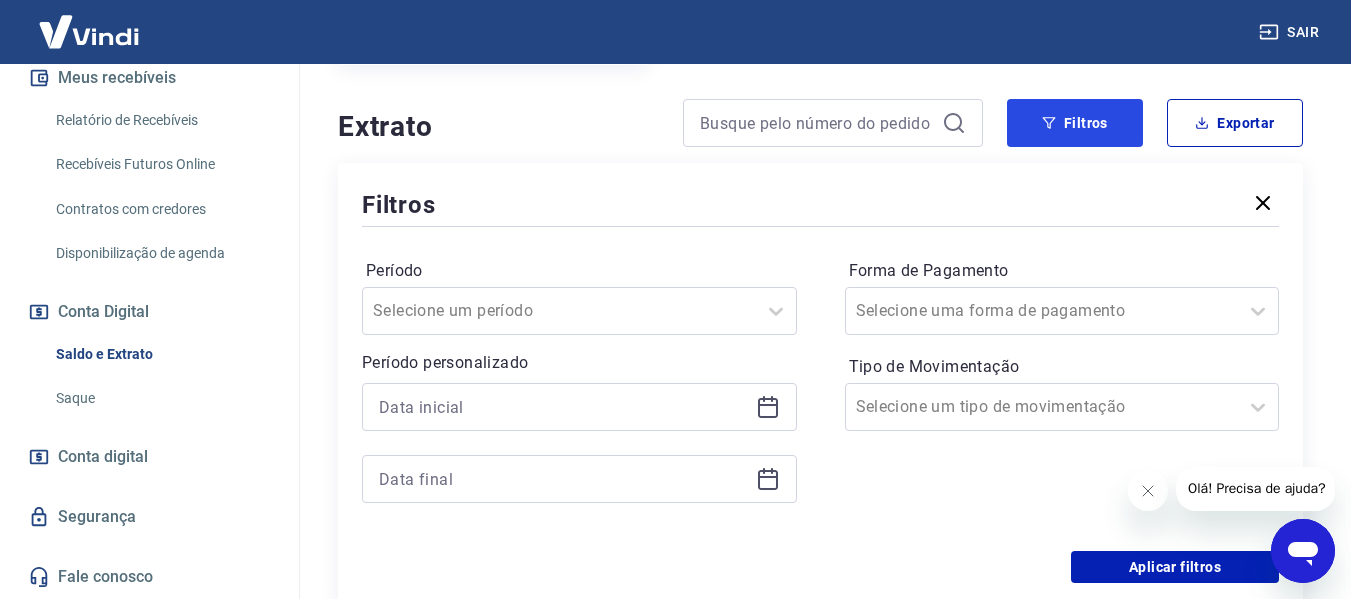 scroll, scrollTop: 439, scrollLeft: 0, axis: vertical 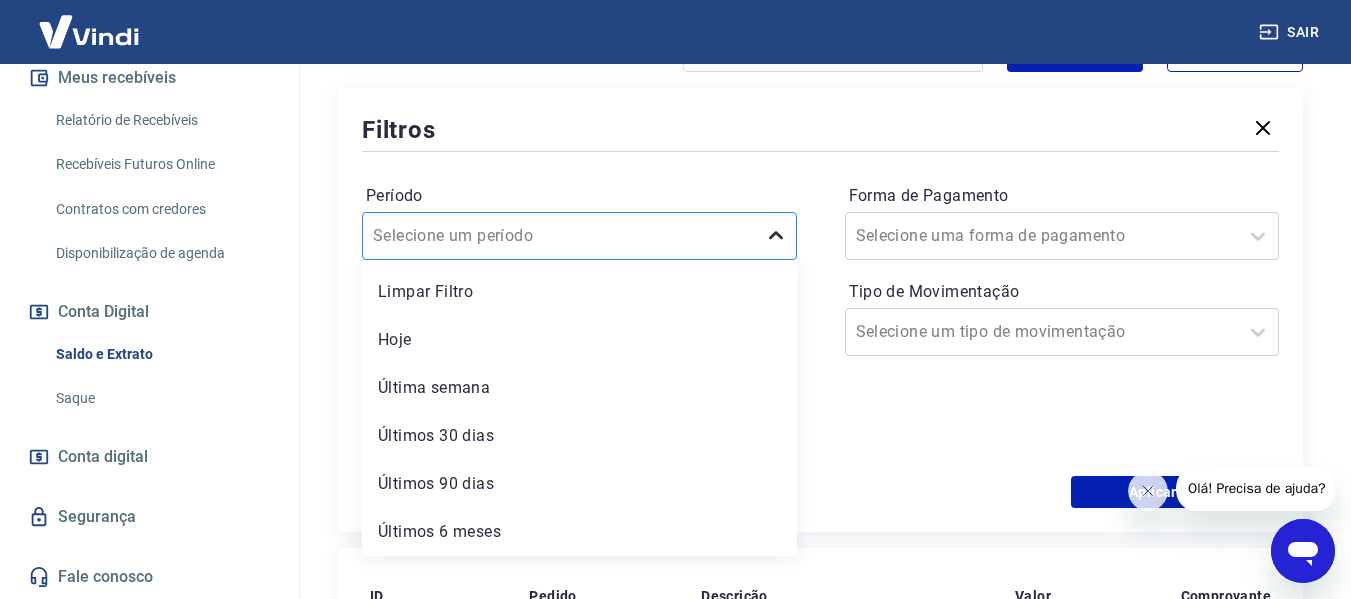 click at bounding box center (776, 236) 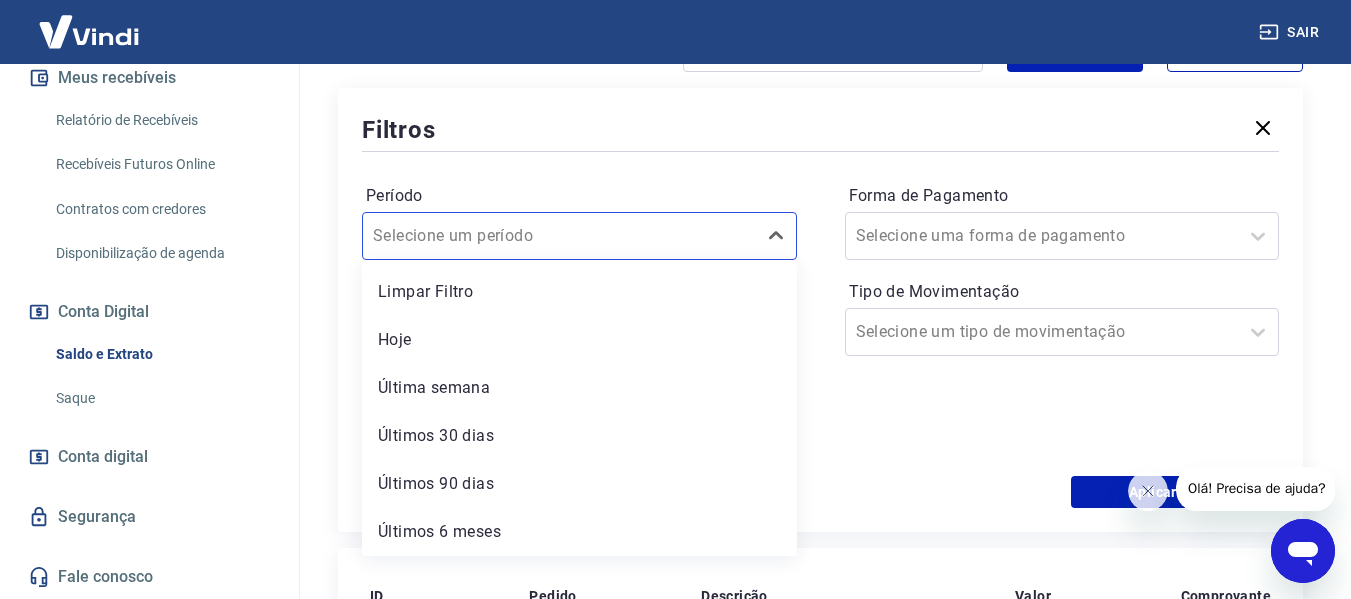 click on "Período option Limpar Filtro focused, 1 of 6. 6 results available. Use Up and Down to choose options, press Enter to select the currently focused option, press Escape to exit the menu, press Tab to select the option and exit the menu. Selecione um período Limpar Filtro Hoje Última semana Últimos 30 dias Últimos 90 dias Últimos 6 meses Período personalizado Forma de Pagamento Selecione uma forma de pagamento Tipo de Movimentação Selecione um tipo de movimentação" at bounding box center [820, 316] 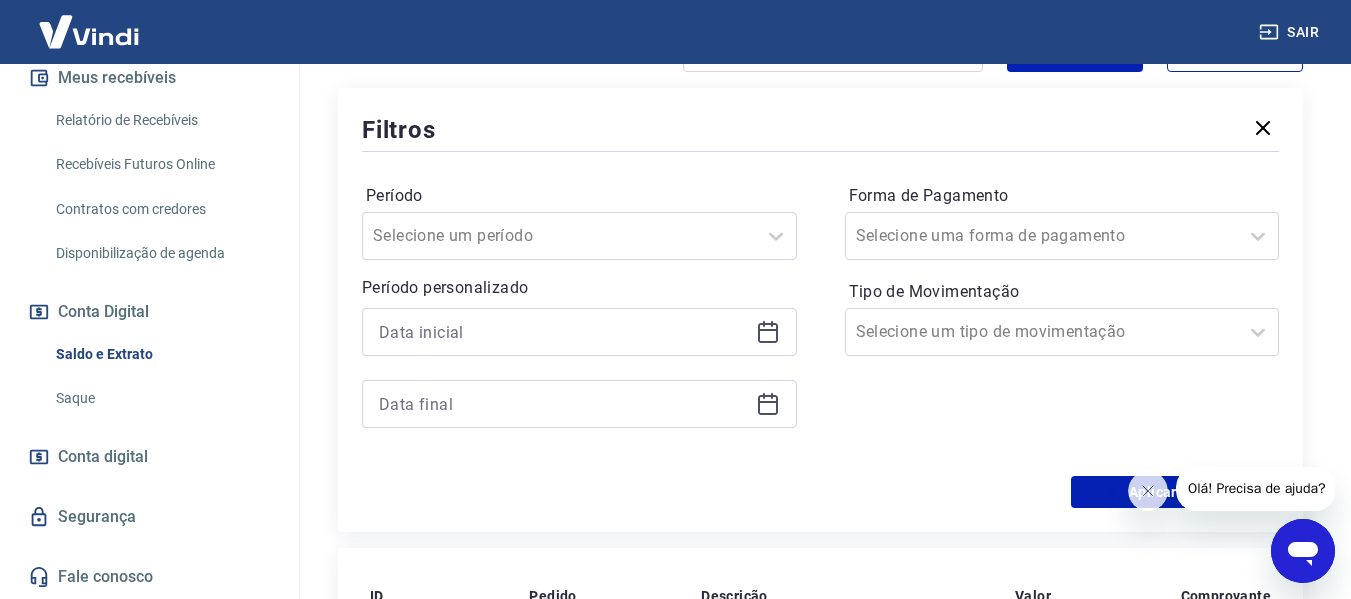 click at bounding box center (579, 332) 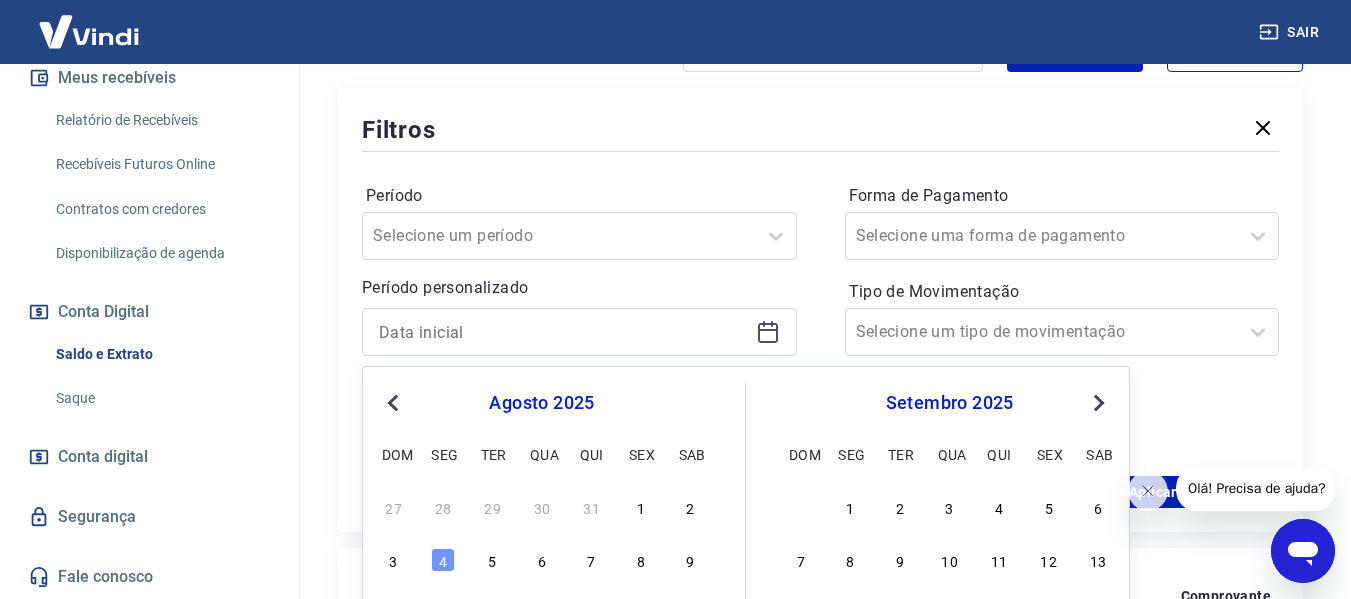 click on "Previous Month" at bounding box center (395, 402) 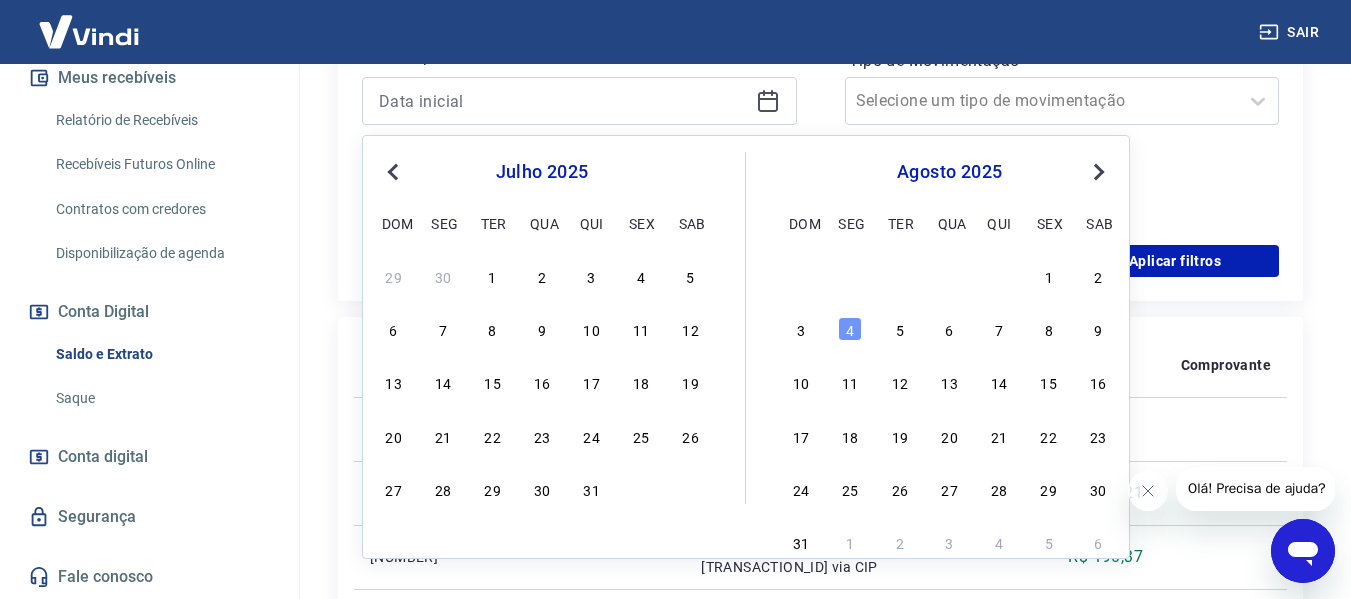 scroll, scrollTop: 673, scrollLeft: 0, axis: vertical 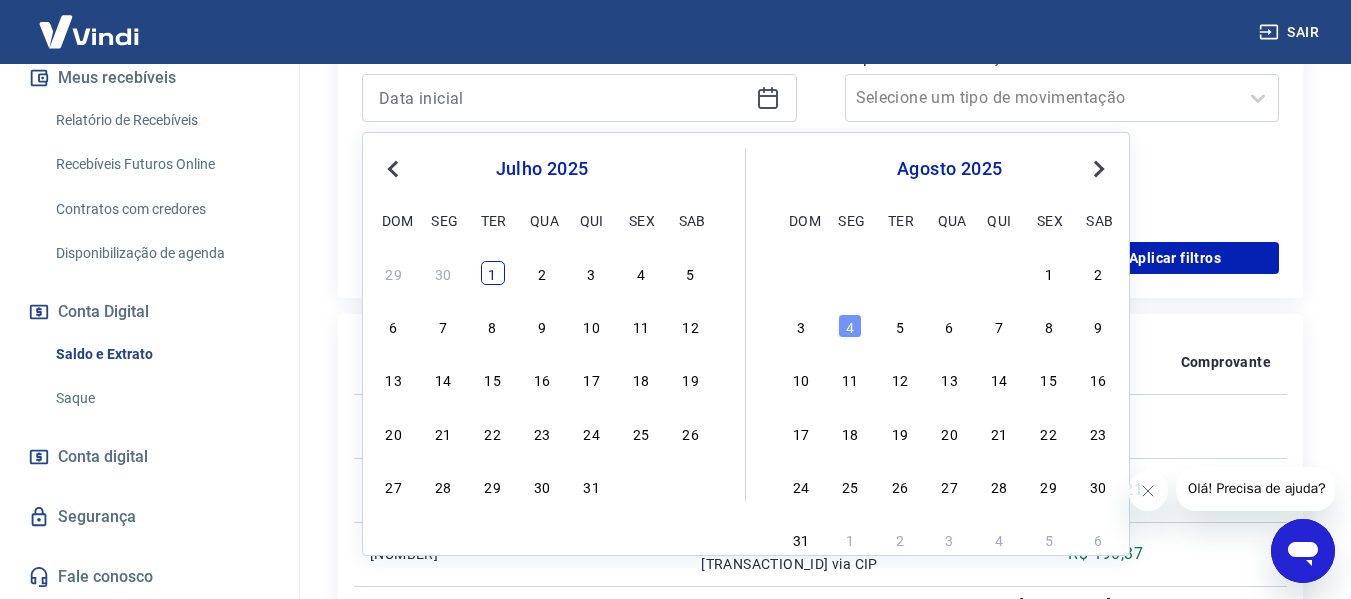 click on "1" at bounding box center [493, 273] 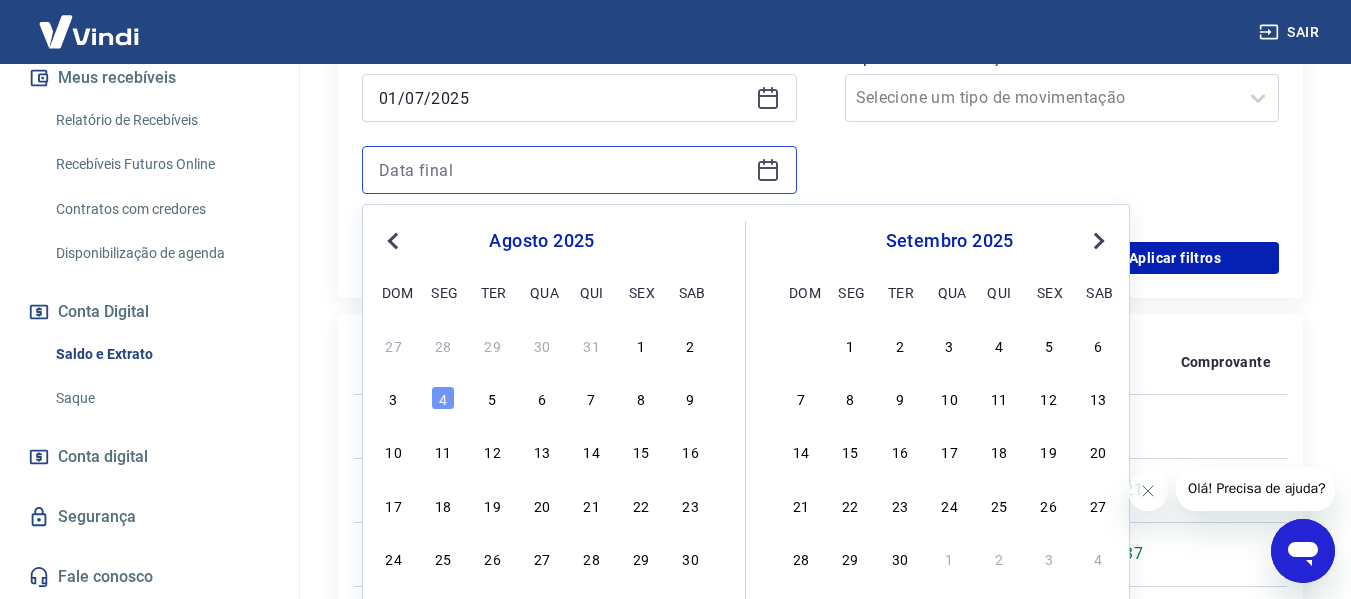 click at bounding box center (563, 170) 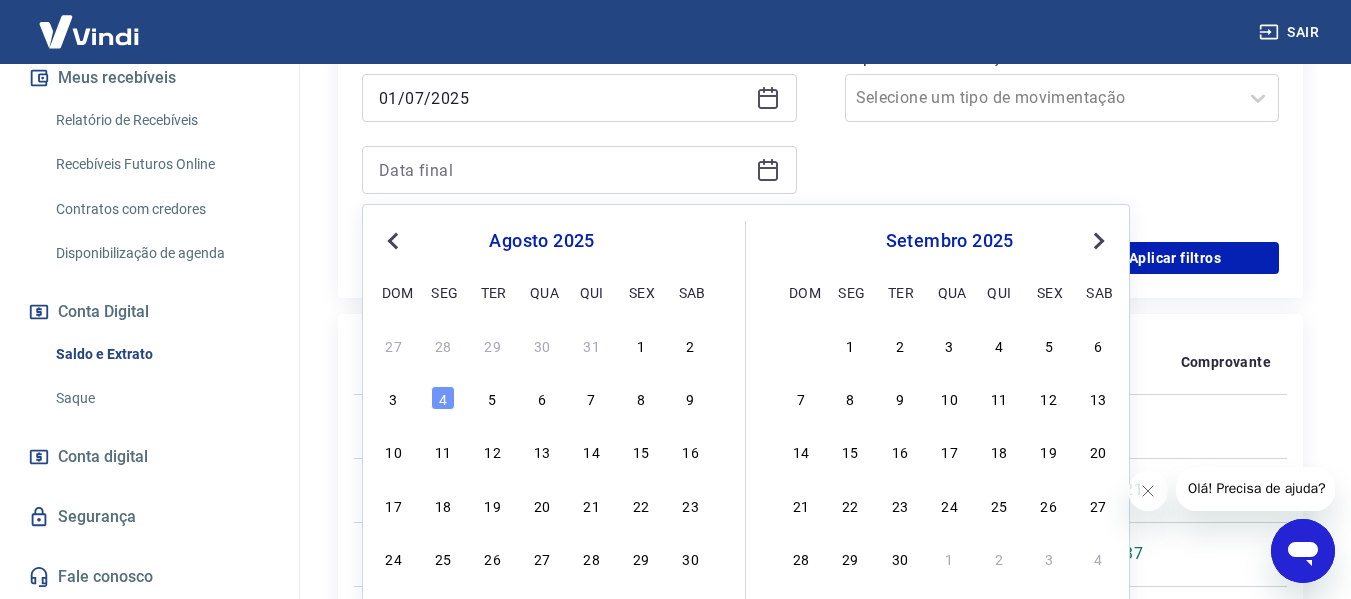 click on "Previous Month" at bounding box center [393, 241] 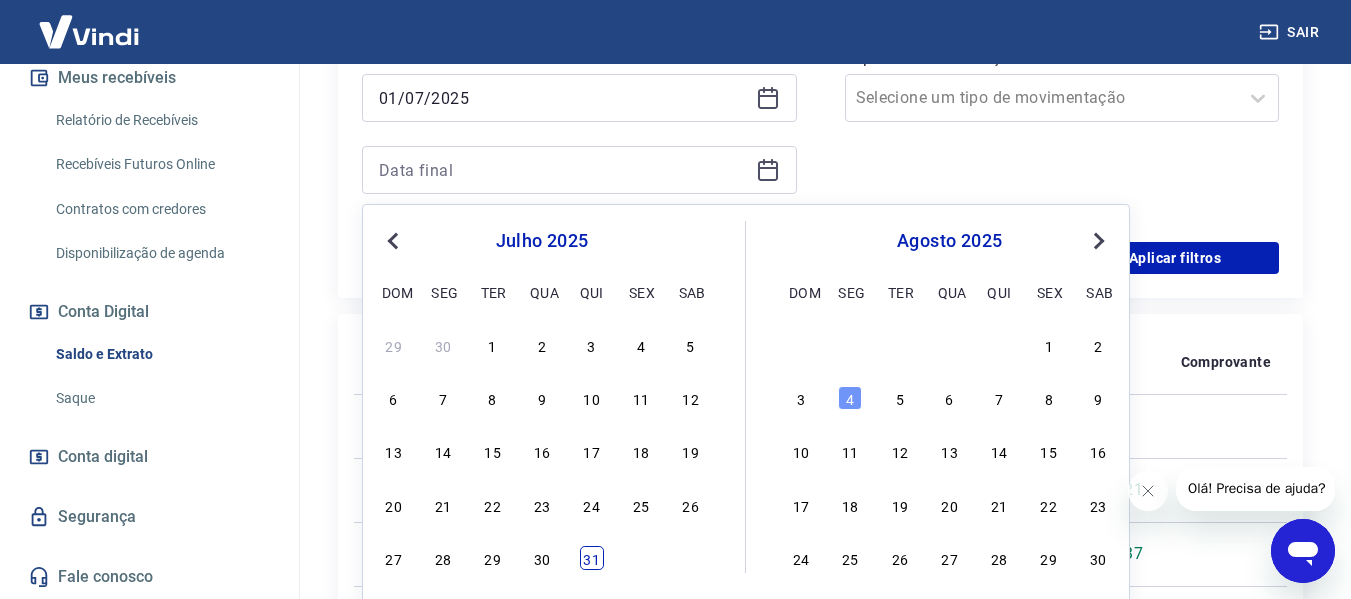 click on "31" at bounding box center (592, 558) 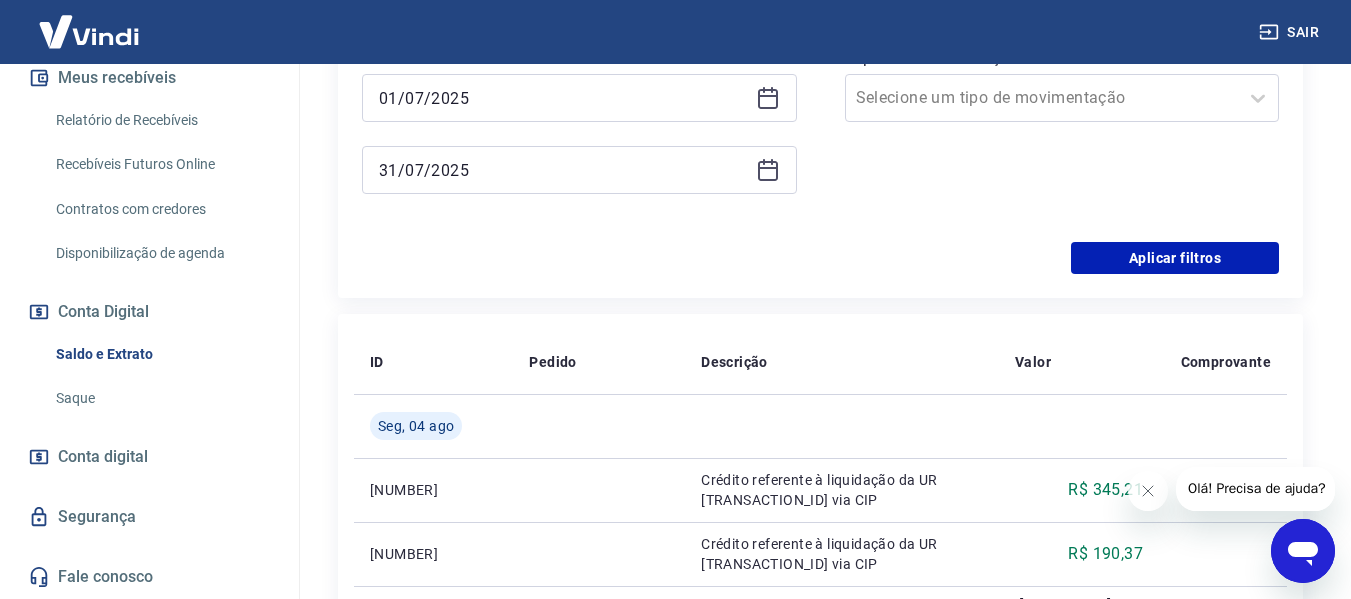 click on "Período Selecione um período Período personalizado Selected date: terça-feira, 1 de julho de 2025 01/07/2025 Selected date: quinta-feira, 31 de julho de 2025 31/07/2025 Forma de Pagamento Selecione uma forma de pagamento Tipo de Movimentação Selecione um tipo de movimentação" at bounding box center (820, 82) 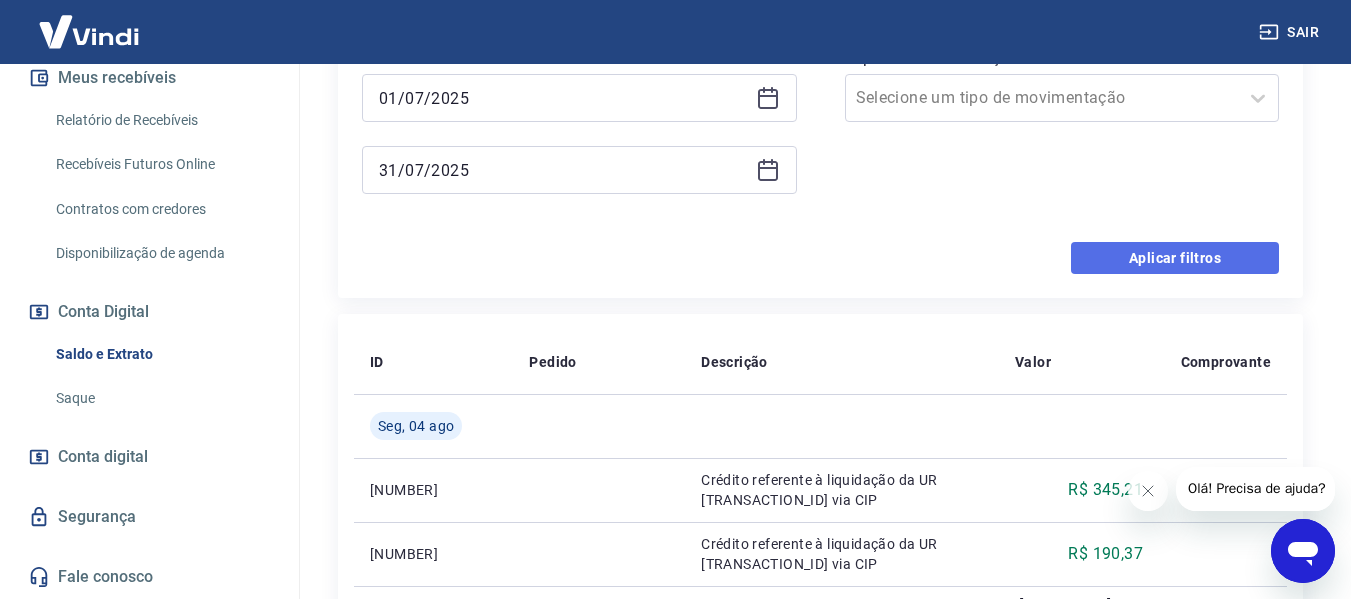 click on "Aplicar filtros" at bounding box center [1175, 258] 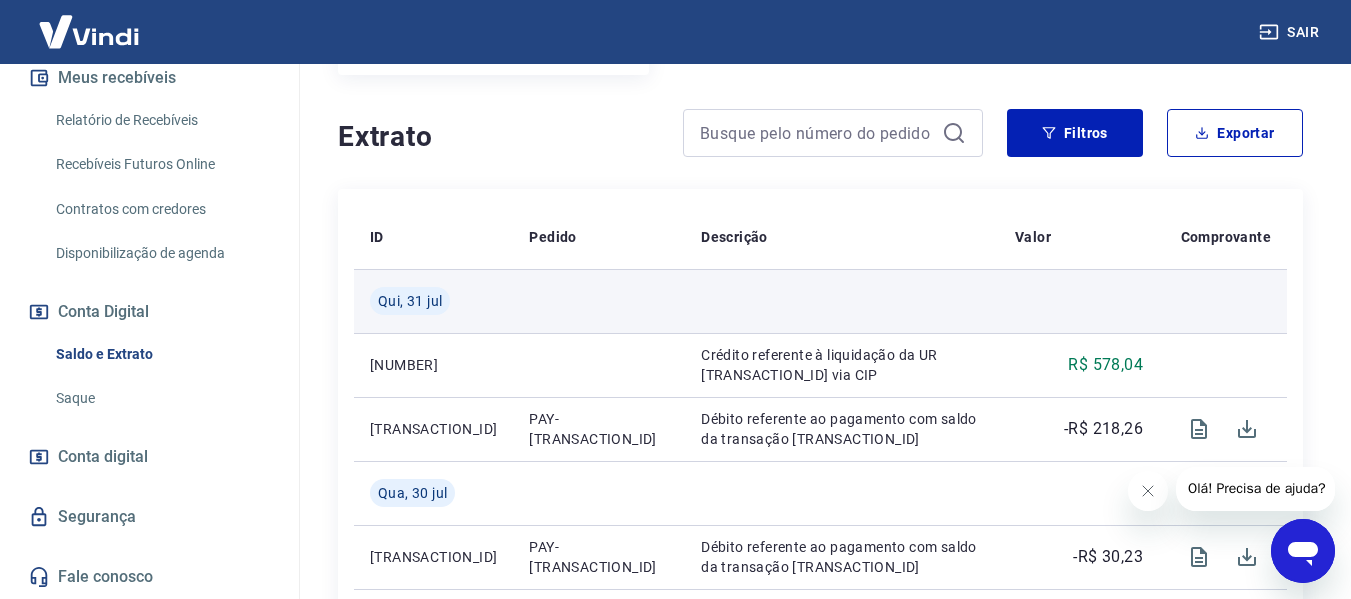 scroll, scrollTop: 364, scrollLeft: 0, axis: vertical 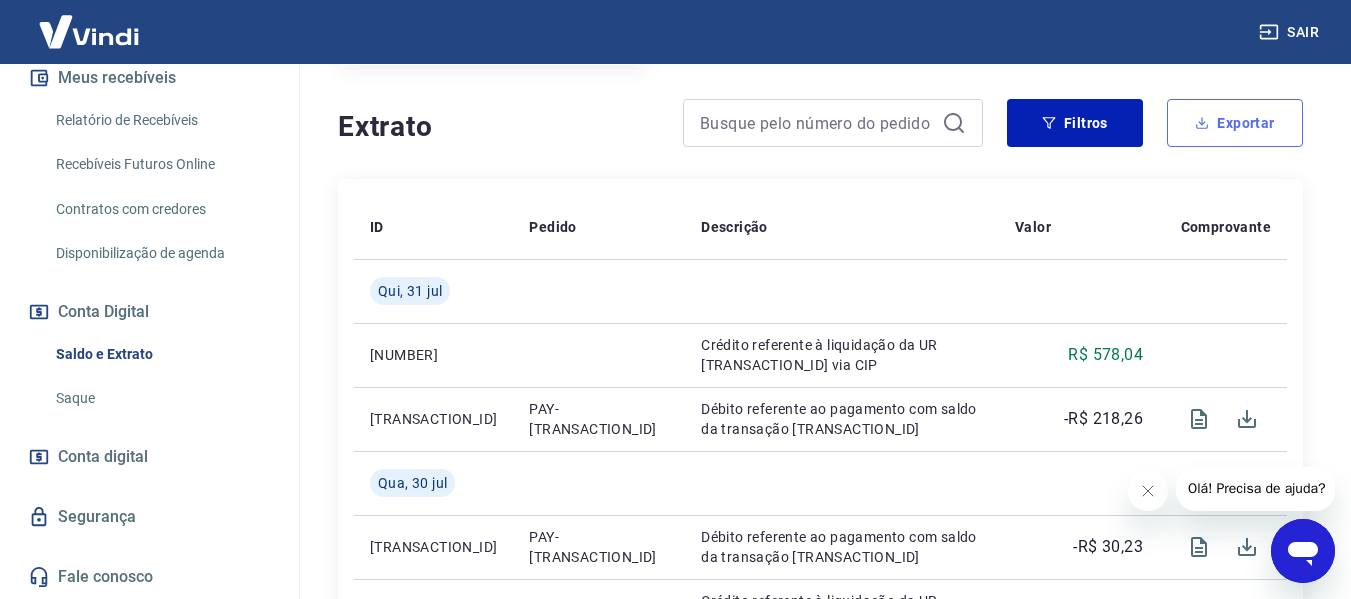 click on "Exportar" at bounding box center [1235, 123] 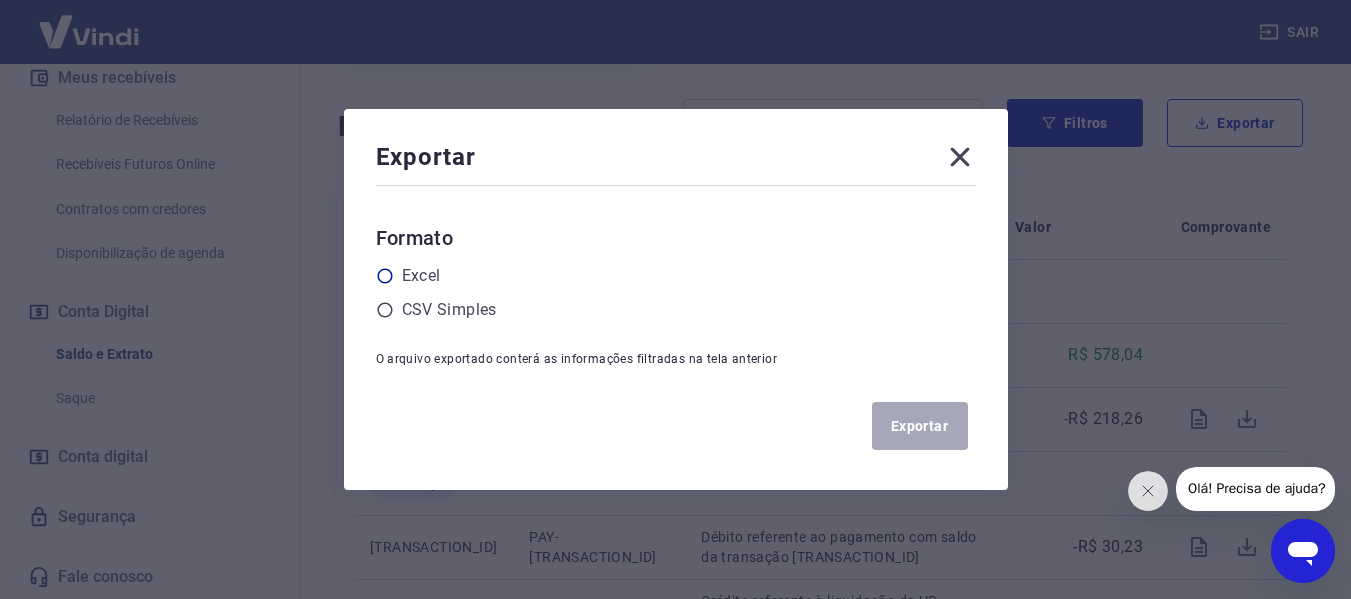 click on "Excel" at bounding box center (421, 276) 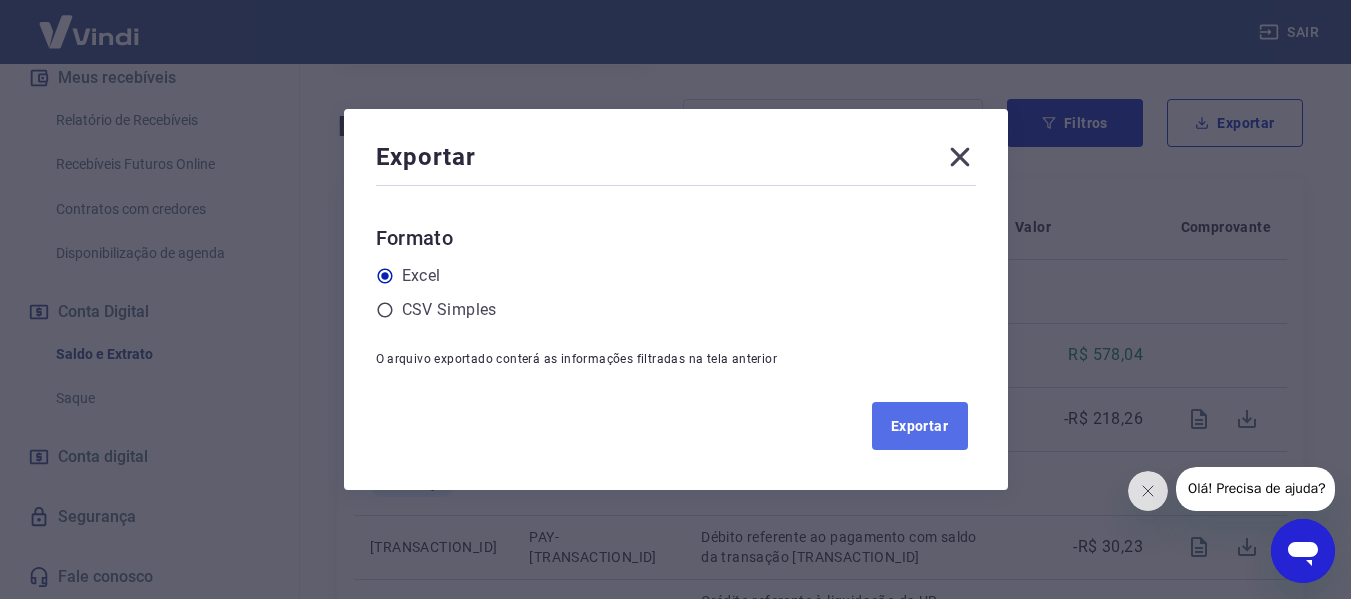 click on "Exportar" at bounding box center [920, 426] 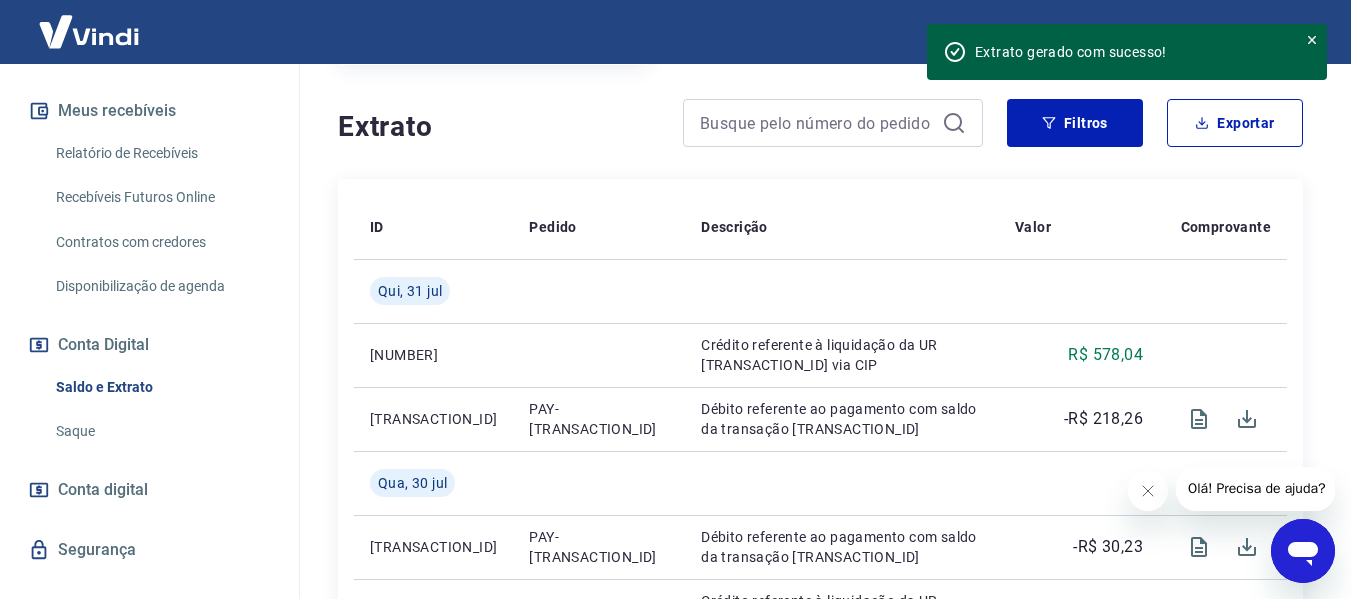 scroll, scrollTop: 411, scrollLeft: 0, axis: vertical 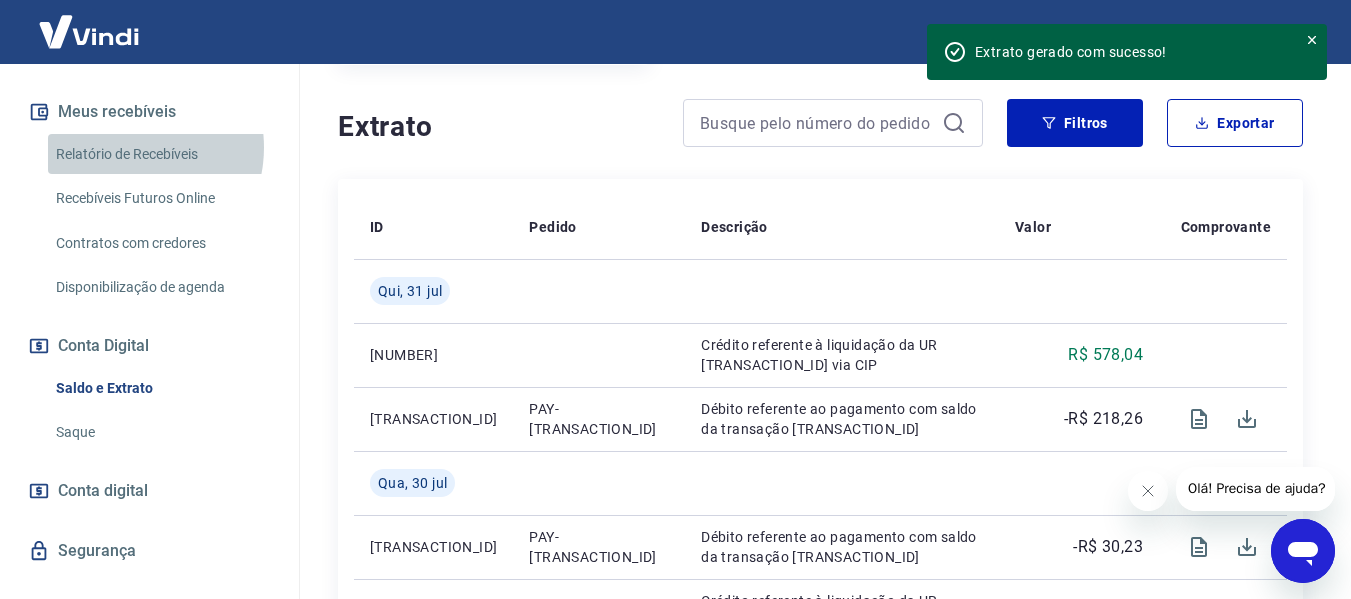 click on "Relatório de Recebíveis" at bounding box center [161, 154] 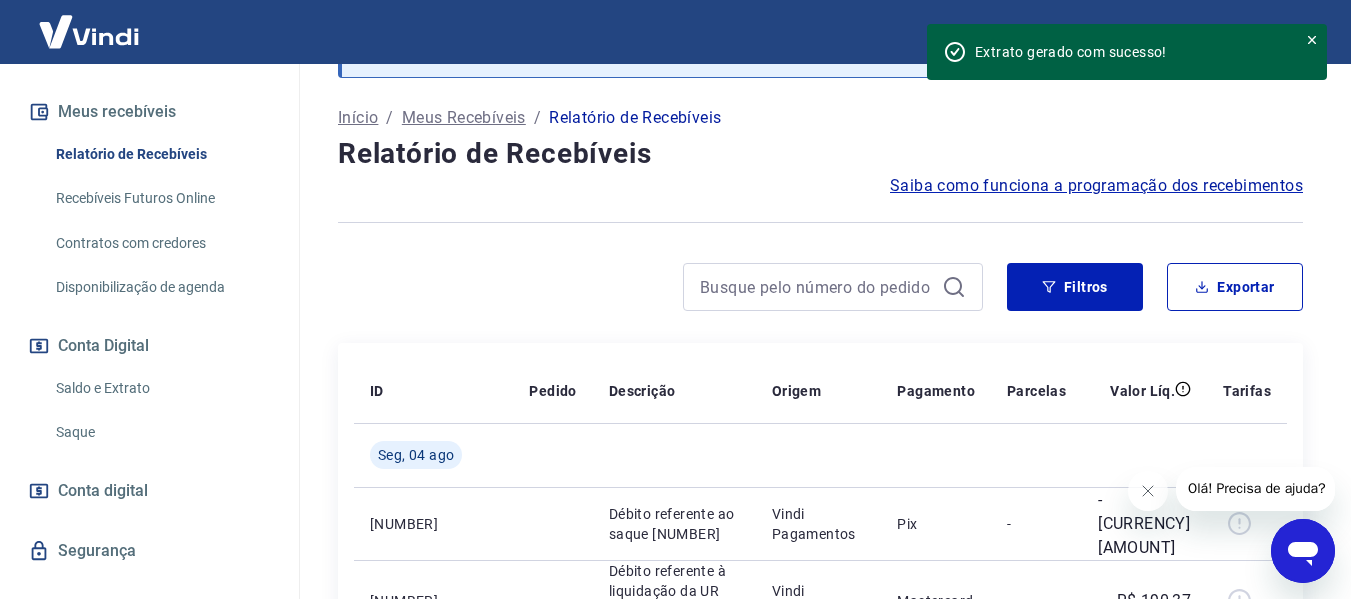 scroll, scrollTop: 364, scrollLeft: 0, axis: vertical 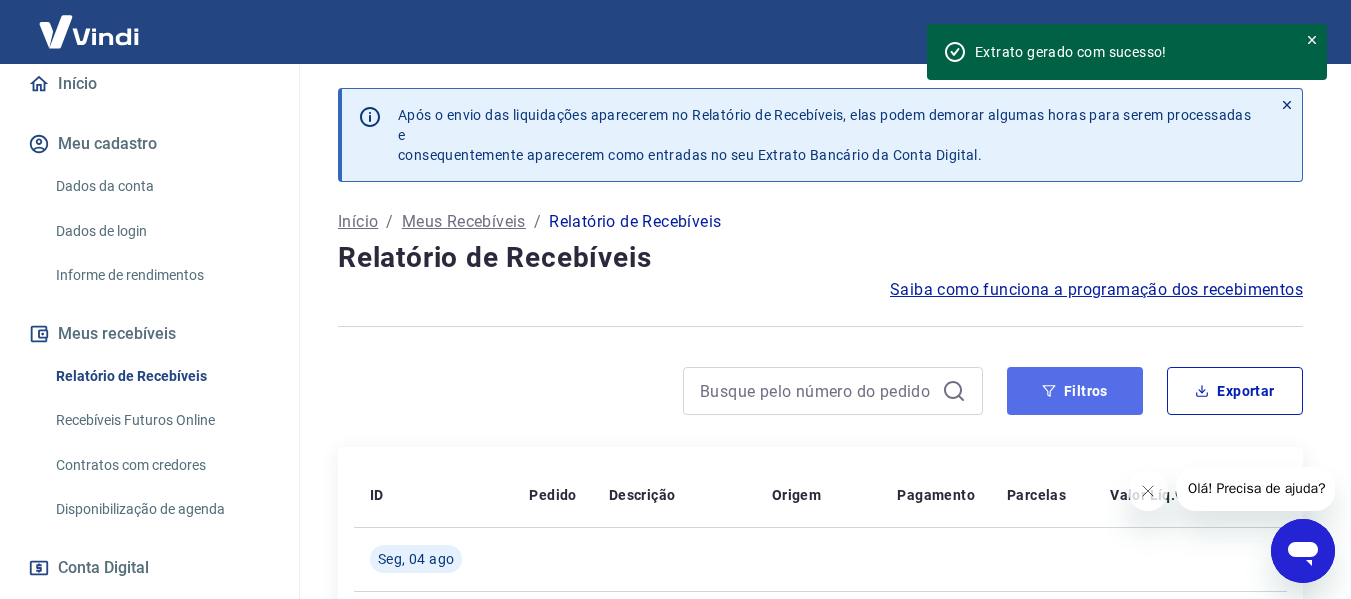 click on "Filtros" at bounding box center (1075, 391) 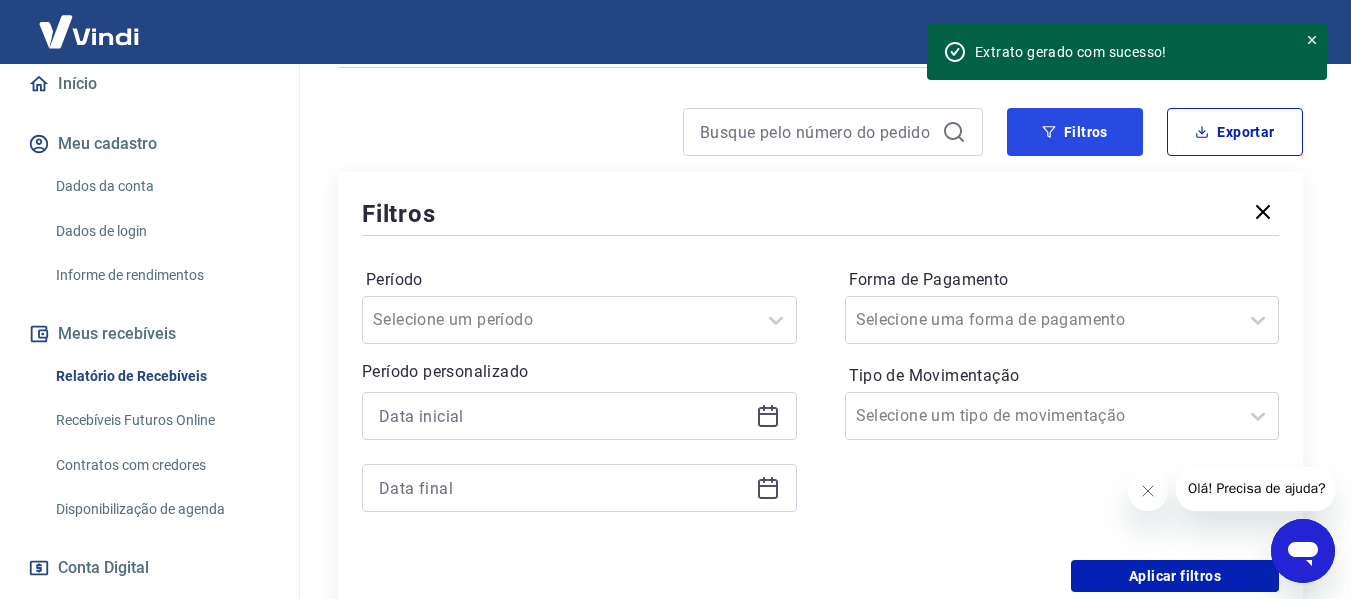 scroll, scrollTop: 260, scrollLeft: 0, axis: vertical 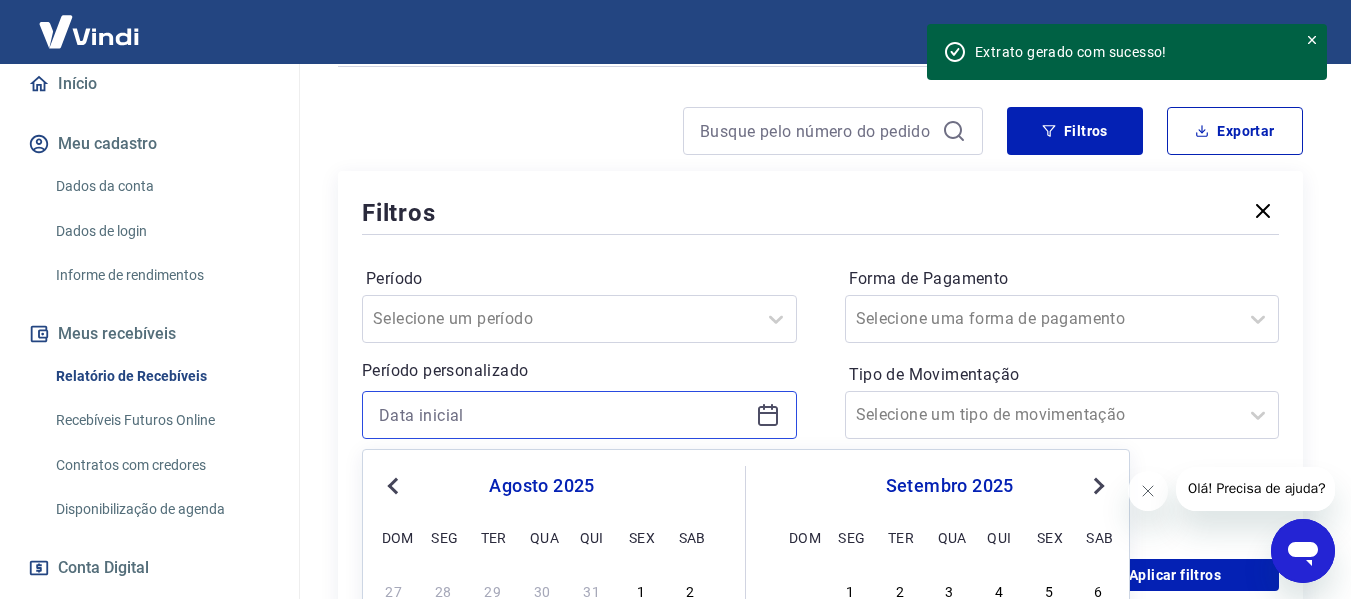 click at bounding box center [563, 415] 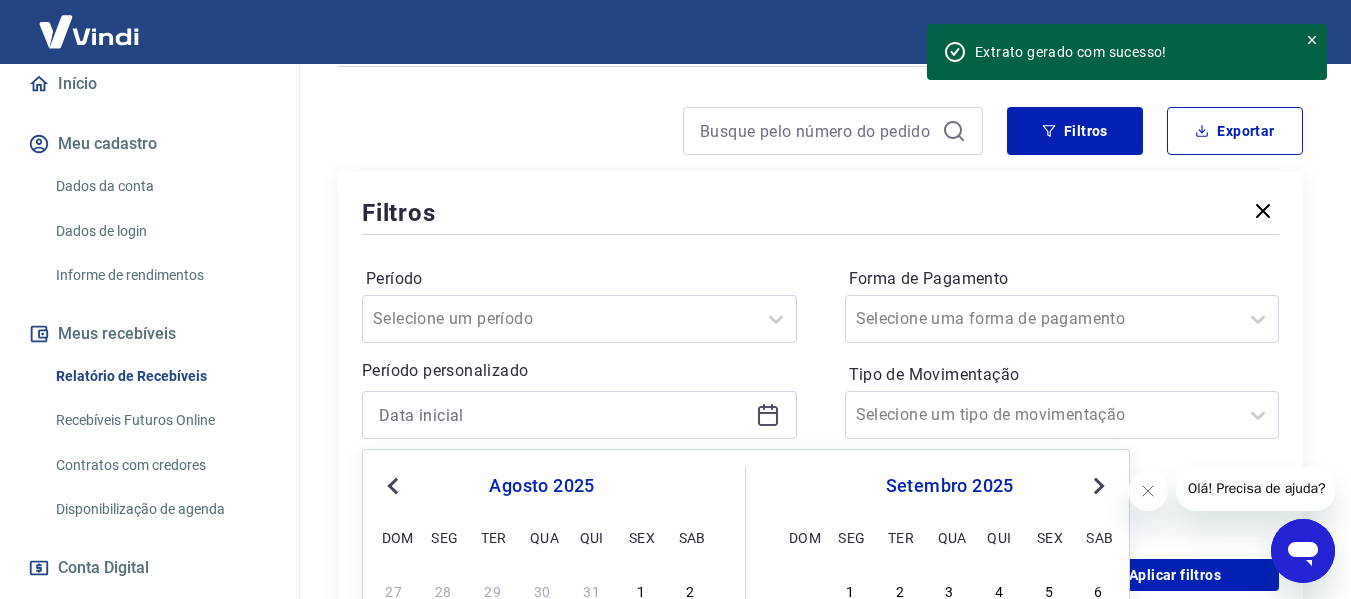 click on "Previous Month" at bounding box center (395, 485) 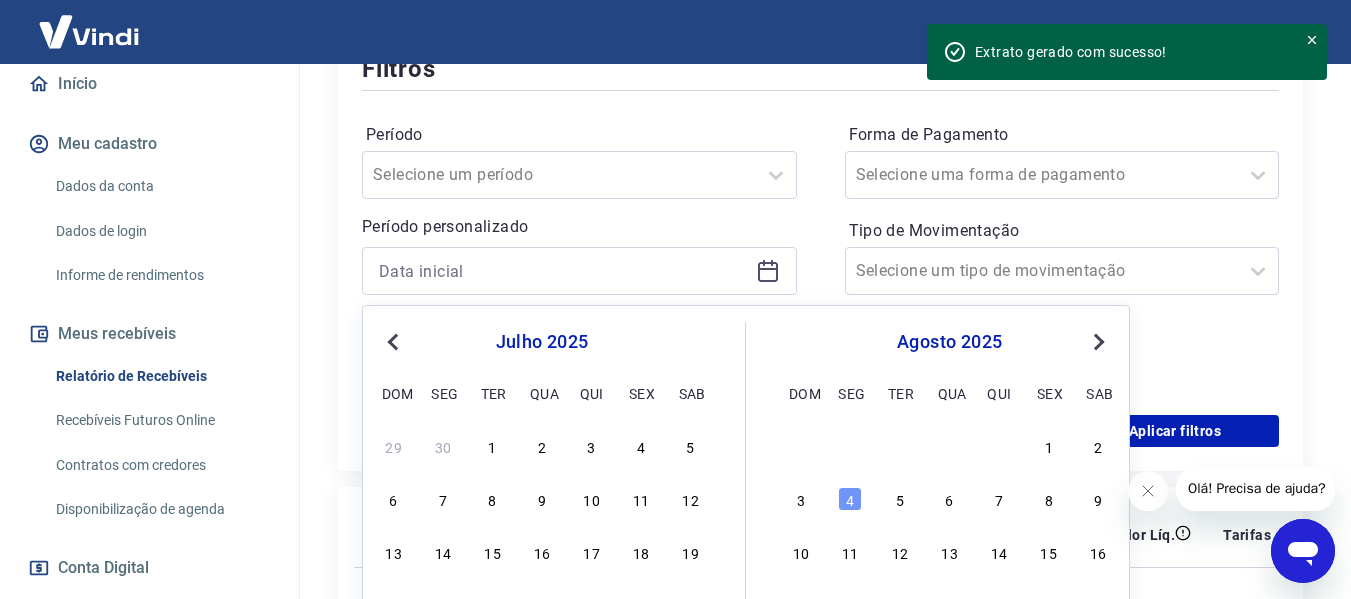 scroll, scrollTop: 408, scrollLeft: 0, axis: vertical 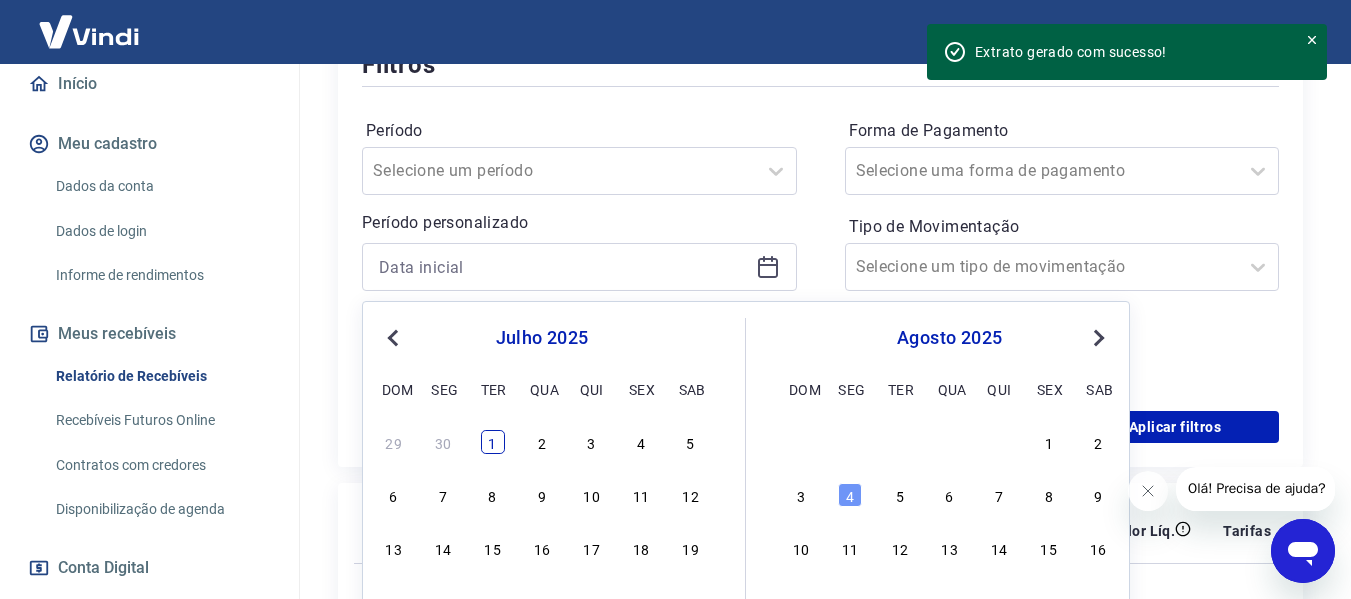 click on "1" at bounding box center [493, 442] 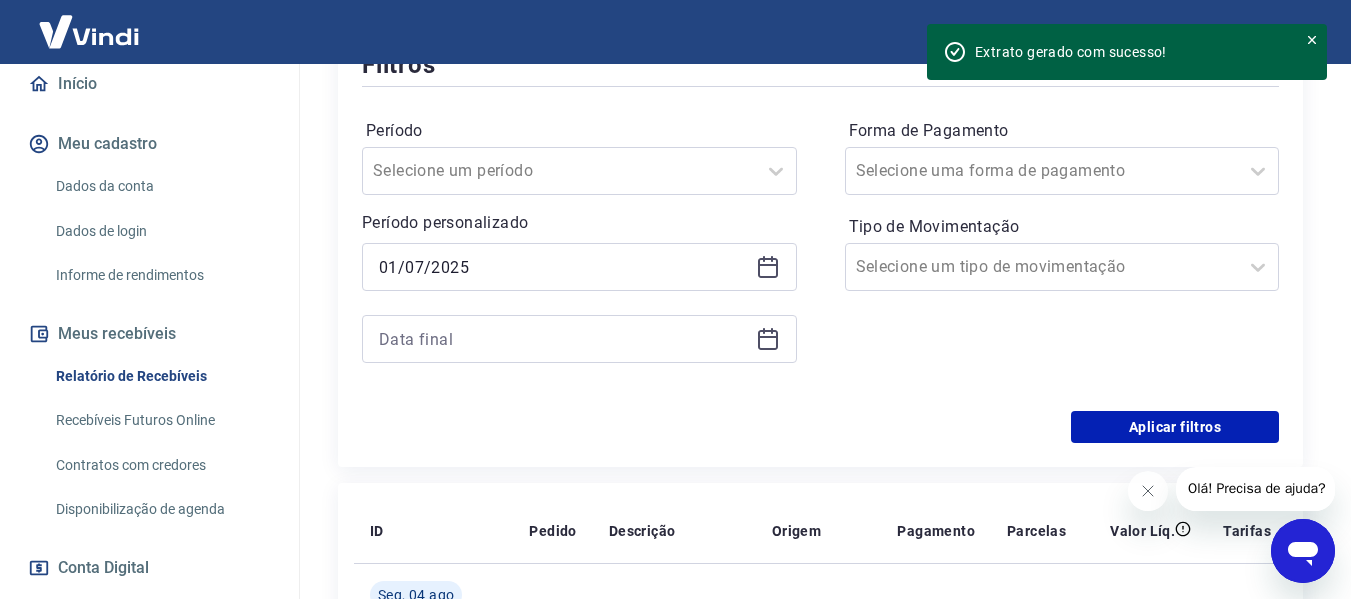 scroll, scrollTop: 487, scrollLeft: 0, axis: vertical 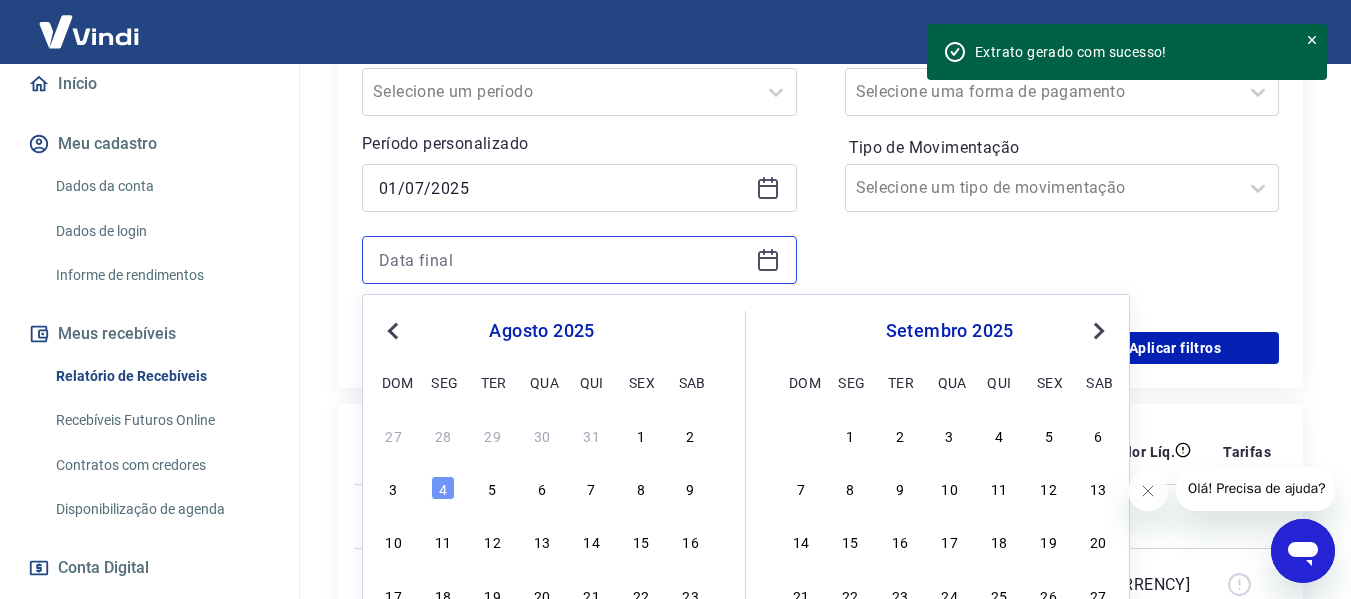 click at bounding box center [563, 260] 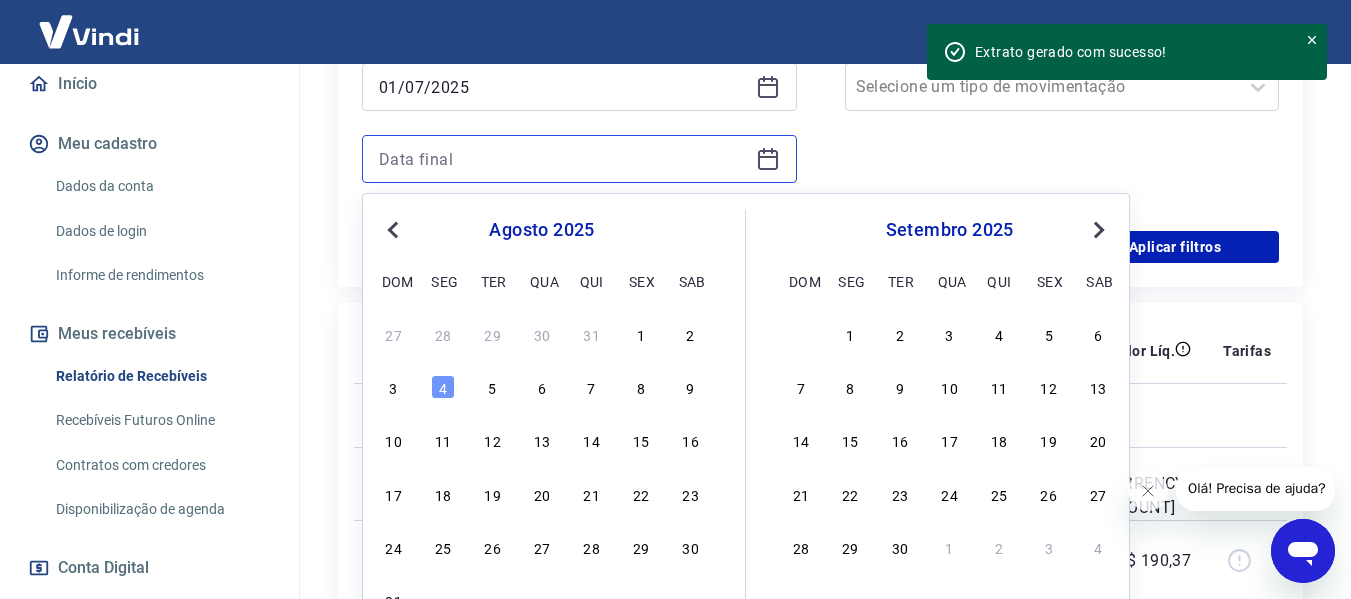 scroll, scrollTop: 590, scrollLeft: 0, axis: vertical 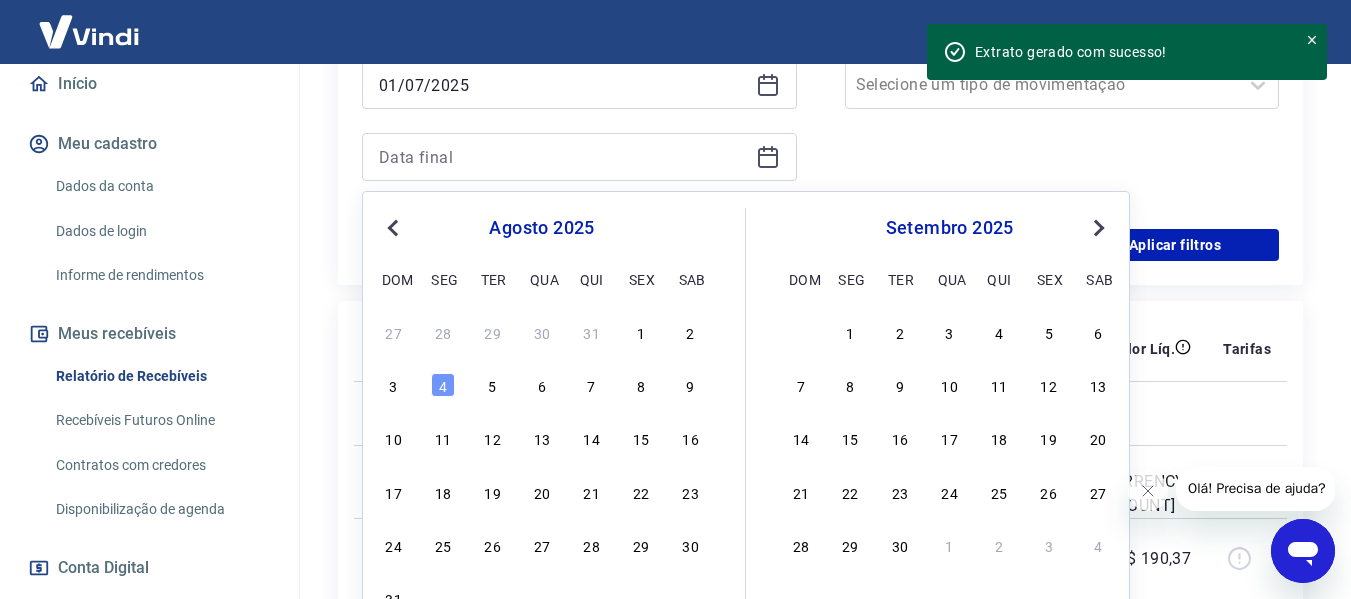 click on "Previous Month" at bounding box center [393, 228] 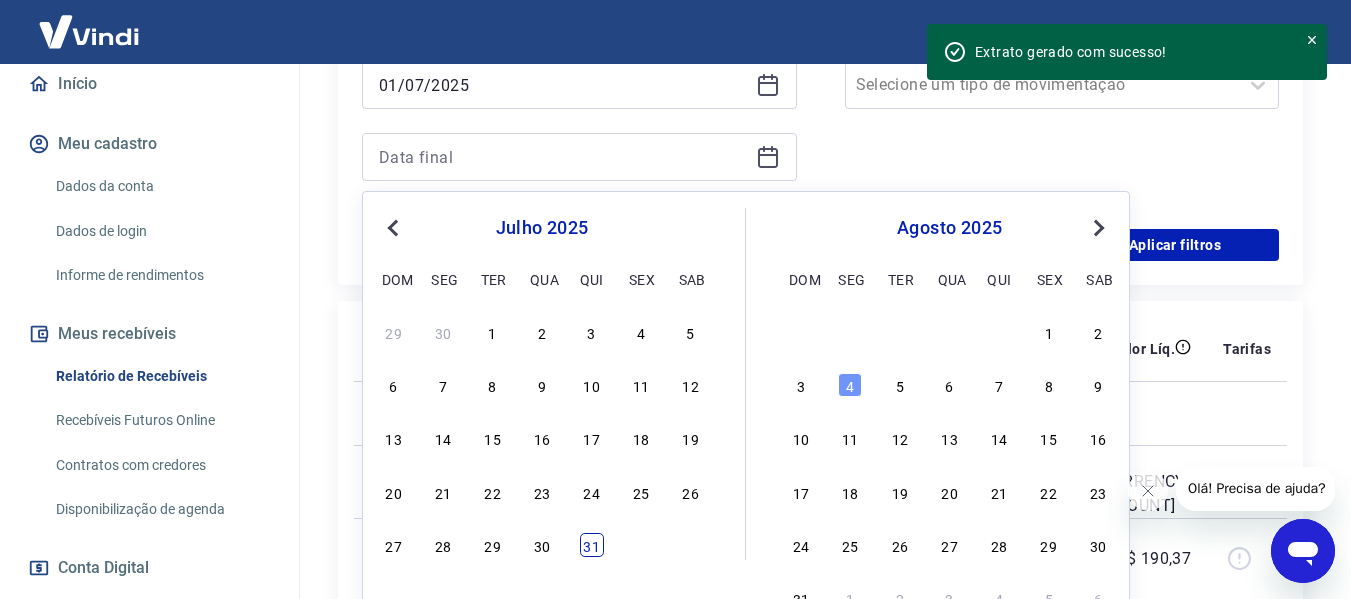 click on "31" at bounding box center (592, 545) 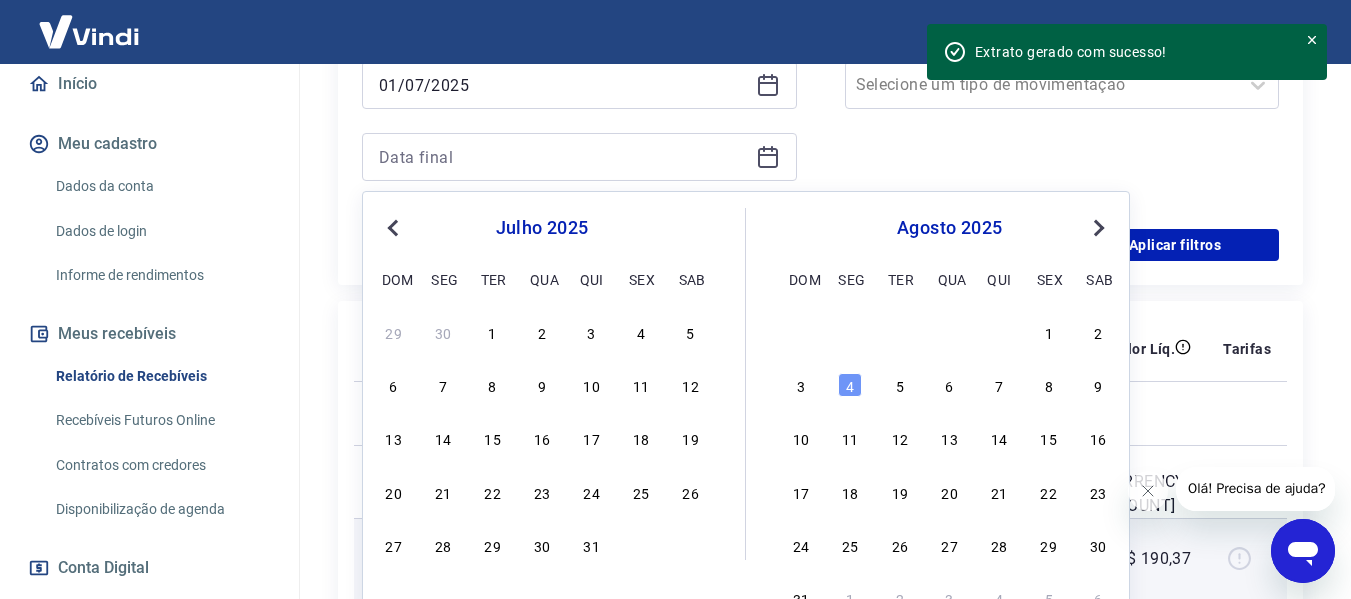 type on "31/07/2025" 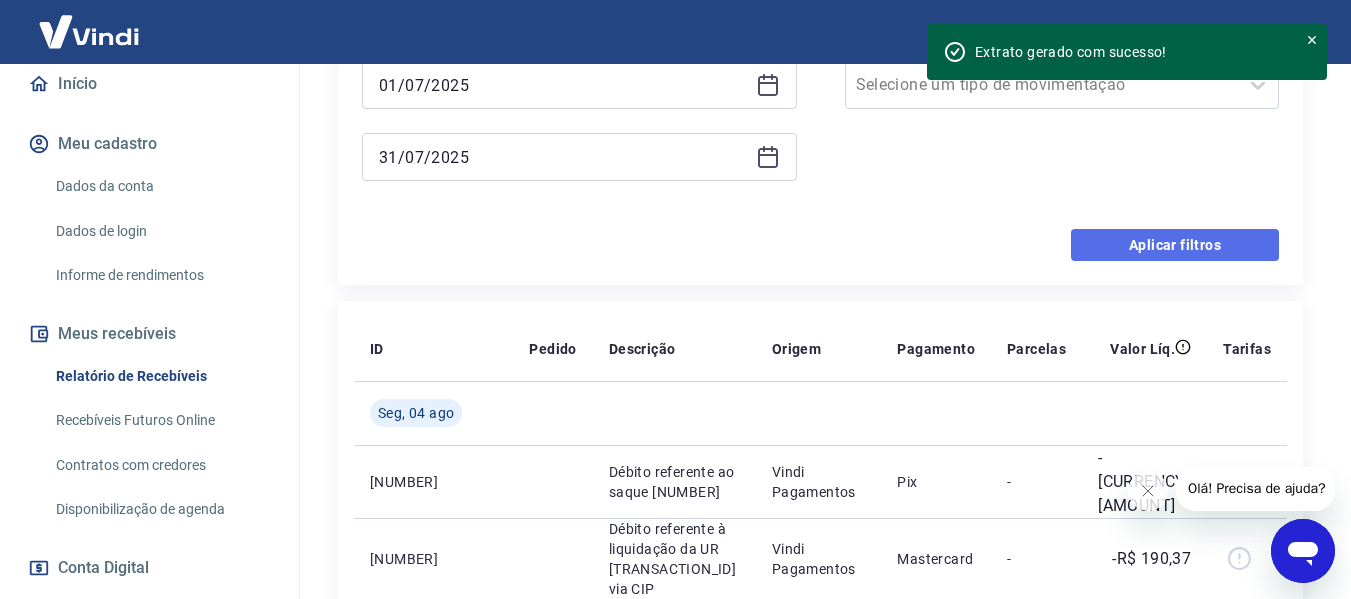 click on "Aplicar filtros" at bounding box center [1175, 245] 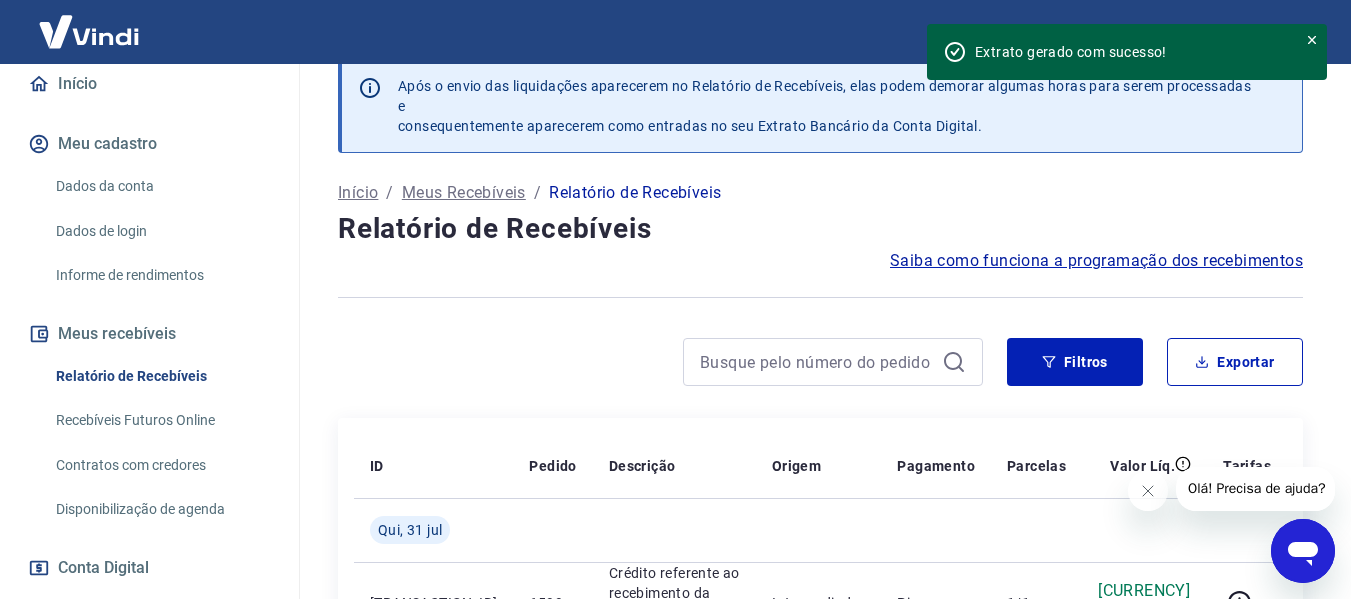 scroll, scrollTop: 28, scrollLeft: 0, axis: vertical 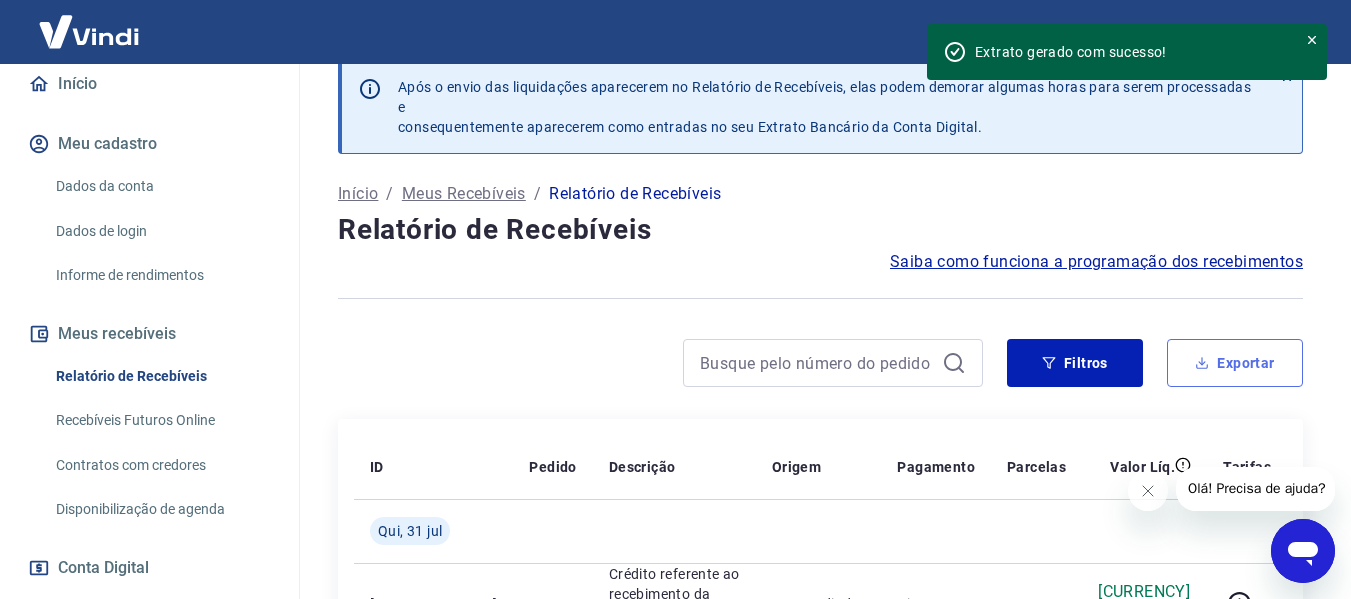 click 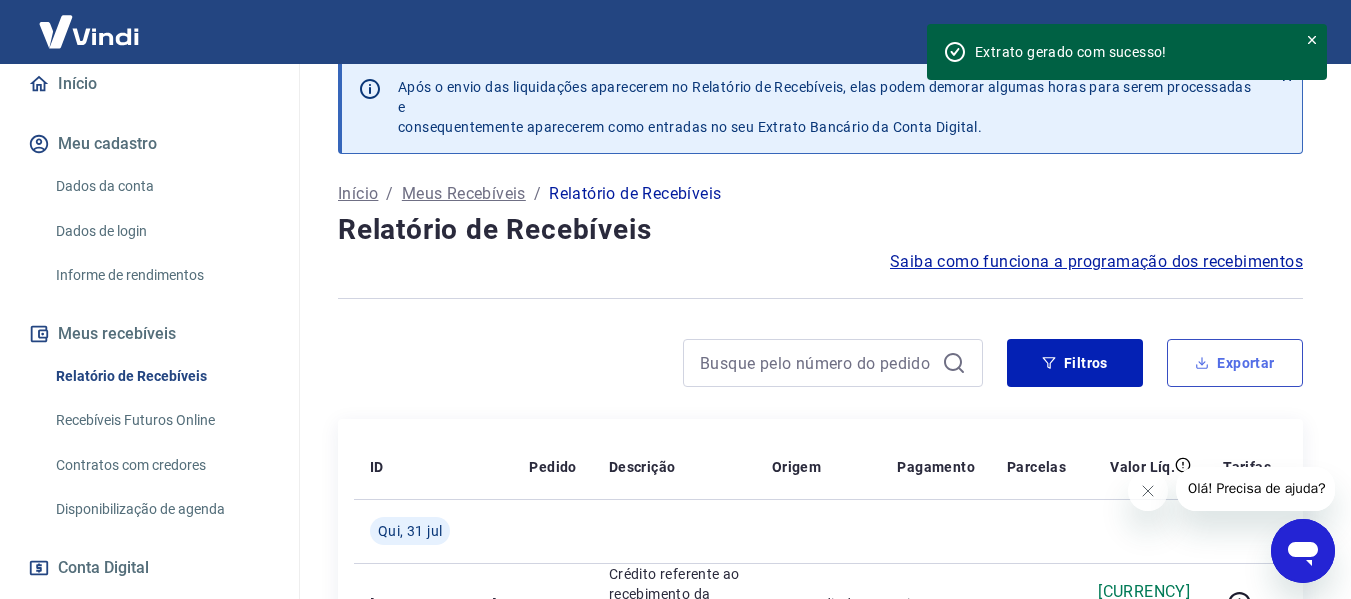 type on "01/07/2025" 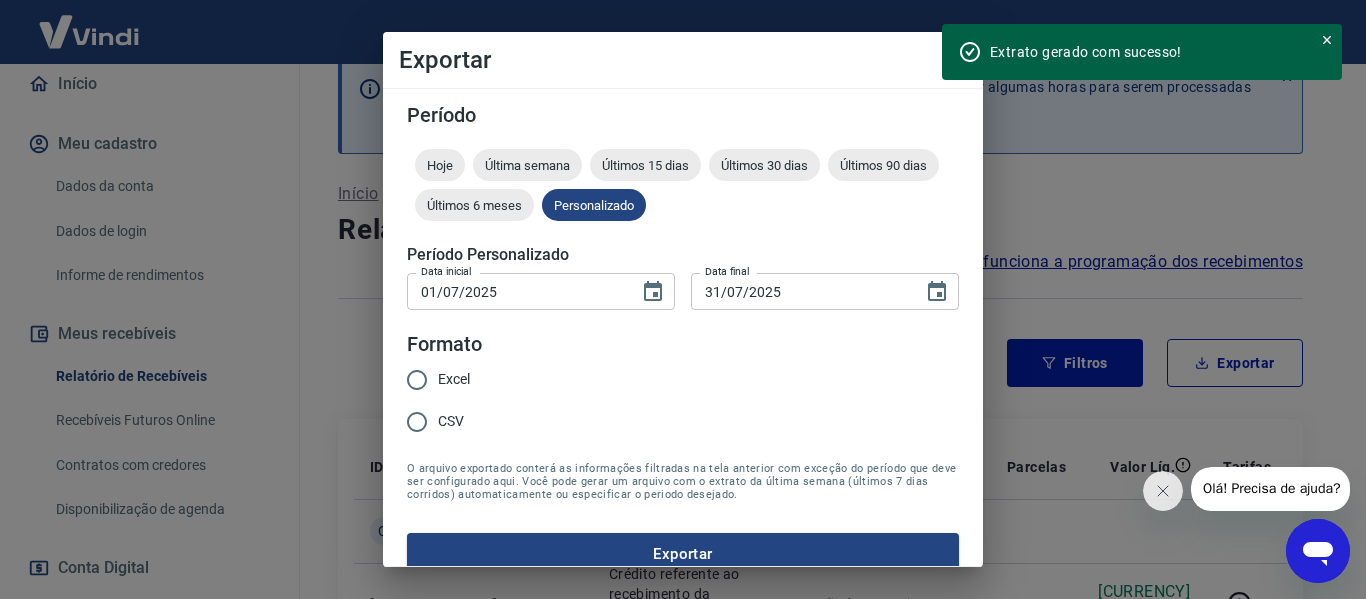 click on "Excel" at bounding box center [454, 379] 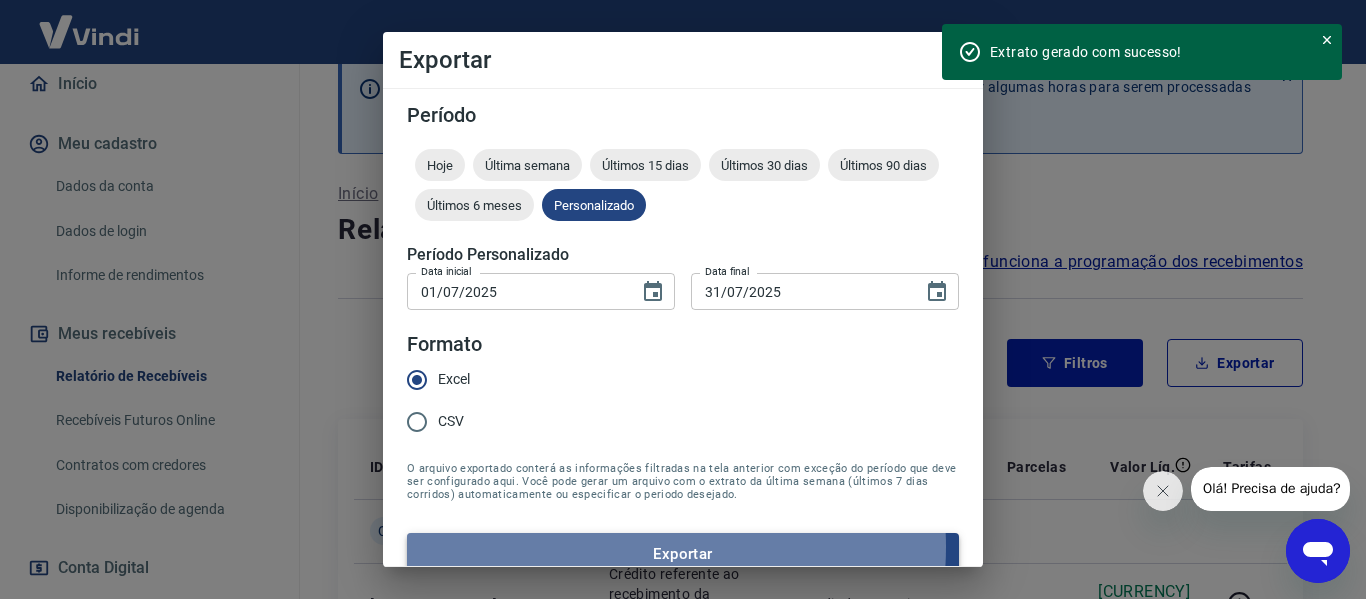 click on "Exportar" at bounding box center [683, 554] 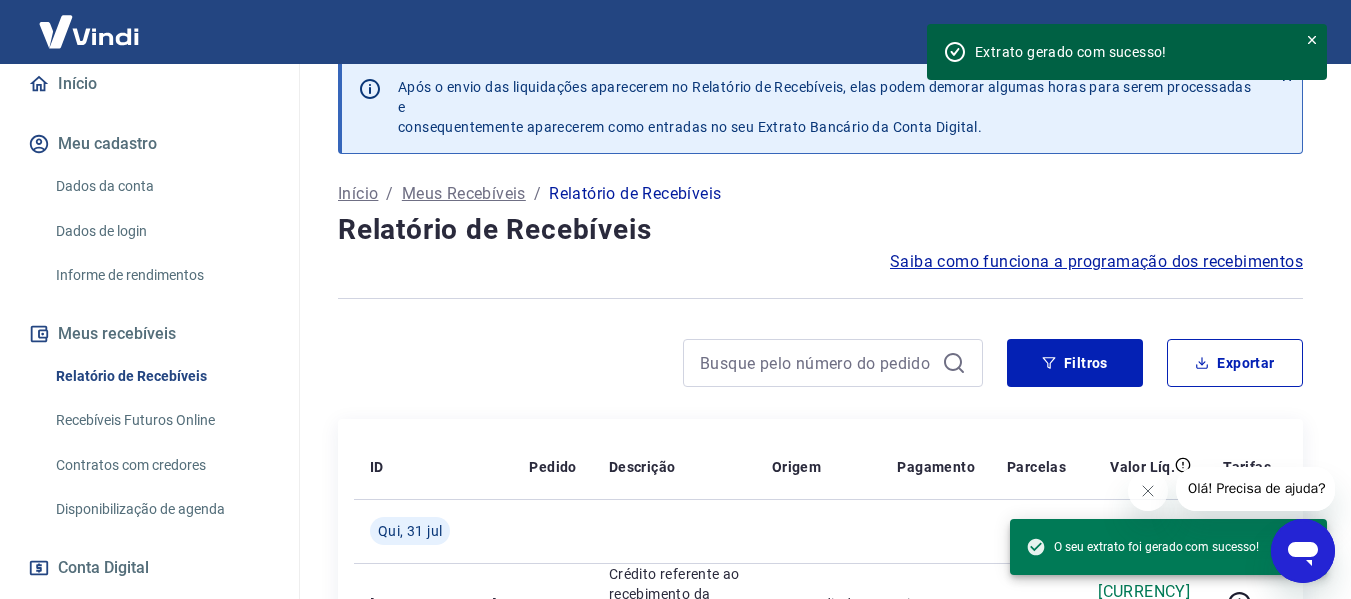 click on "Relatório de Recebíveis" at bounding box center [820, 230] 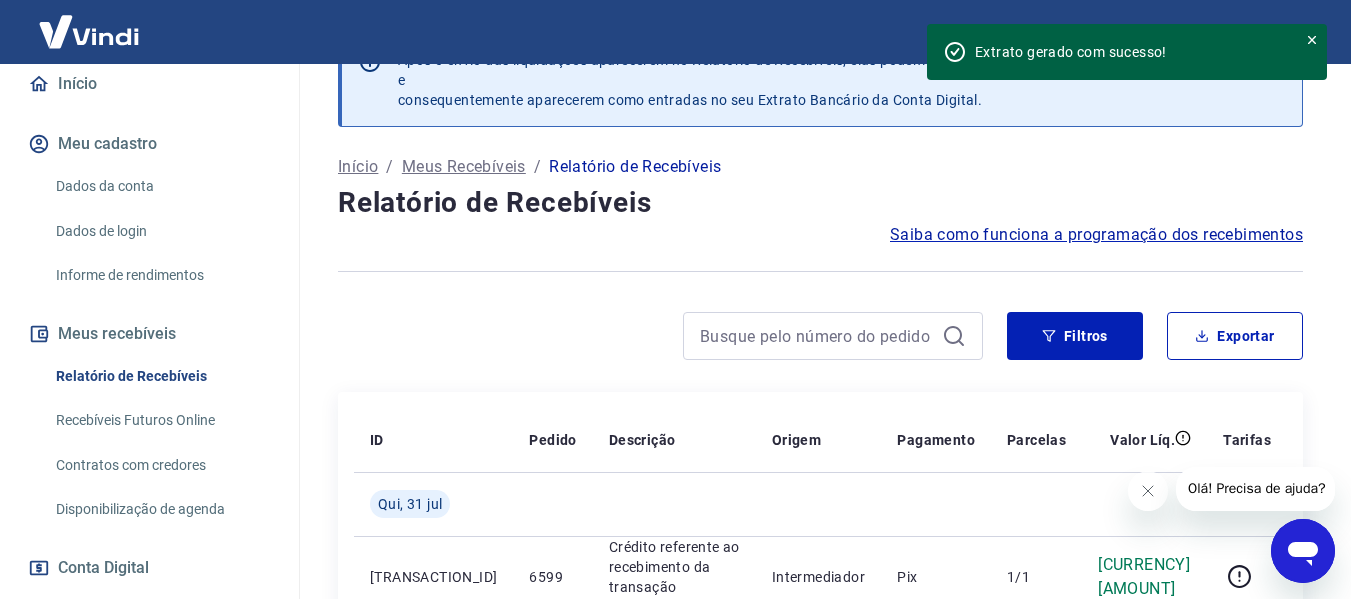 scroll, scrollTop: 0, scrollLeft: 0, axis: both 